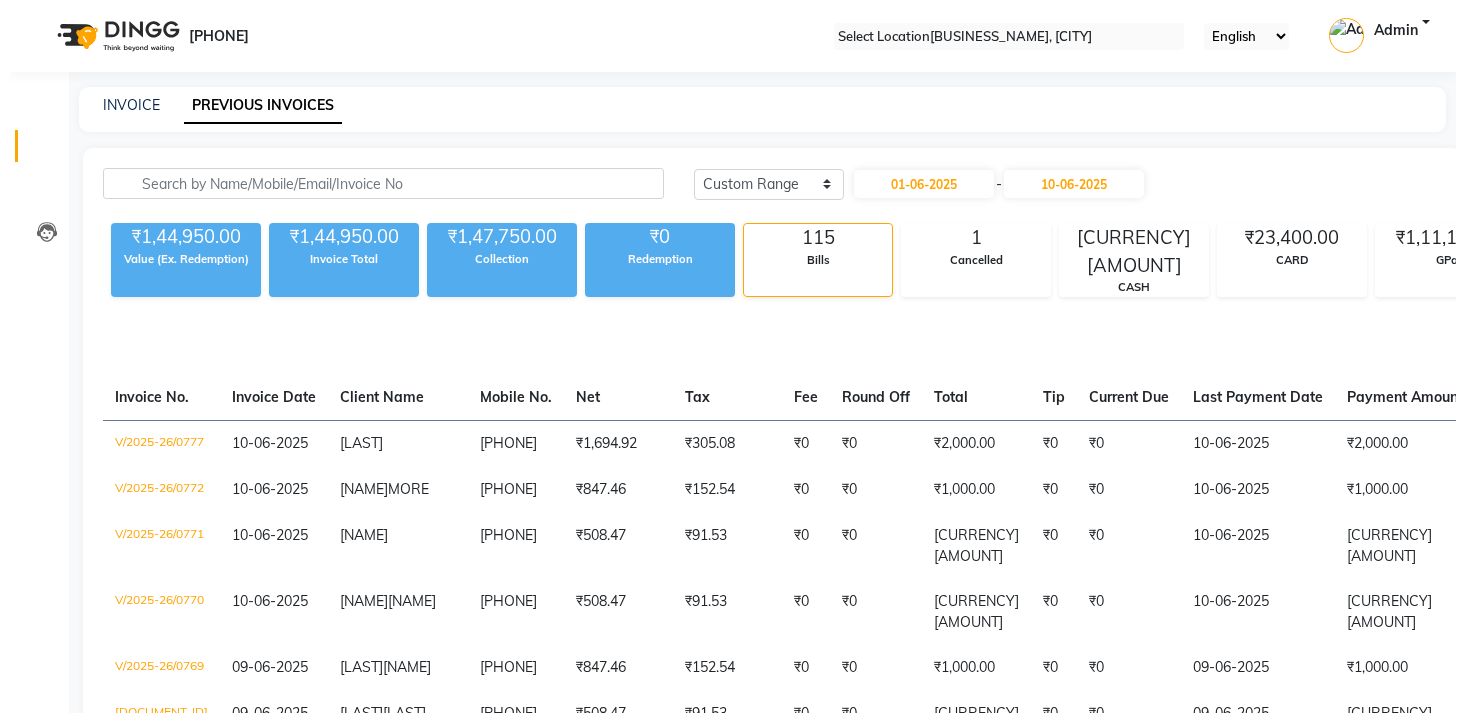 scroll, scrollTop: 4986, scrollLeft: 0, axis: vertical 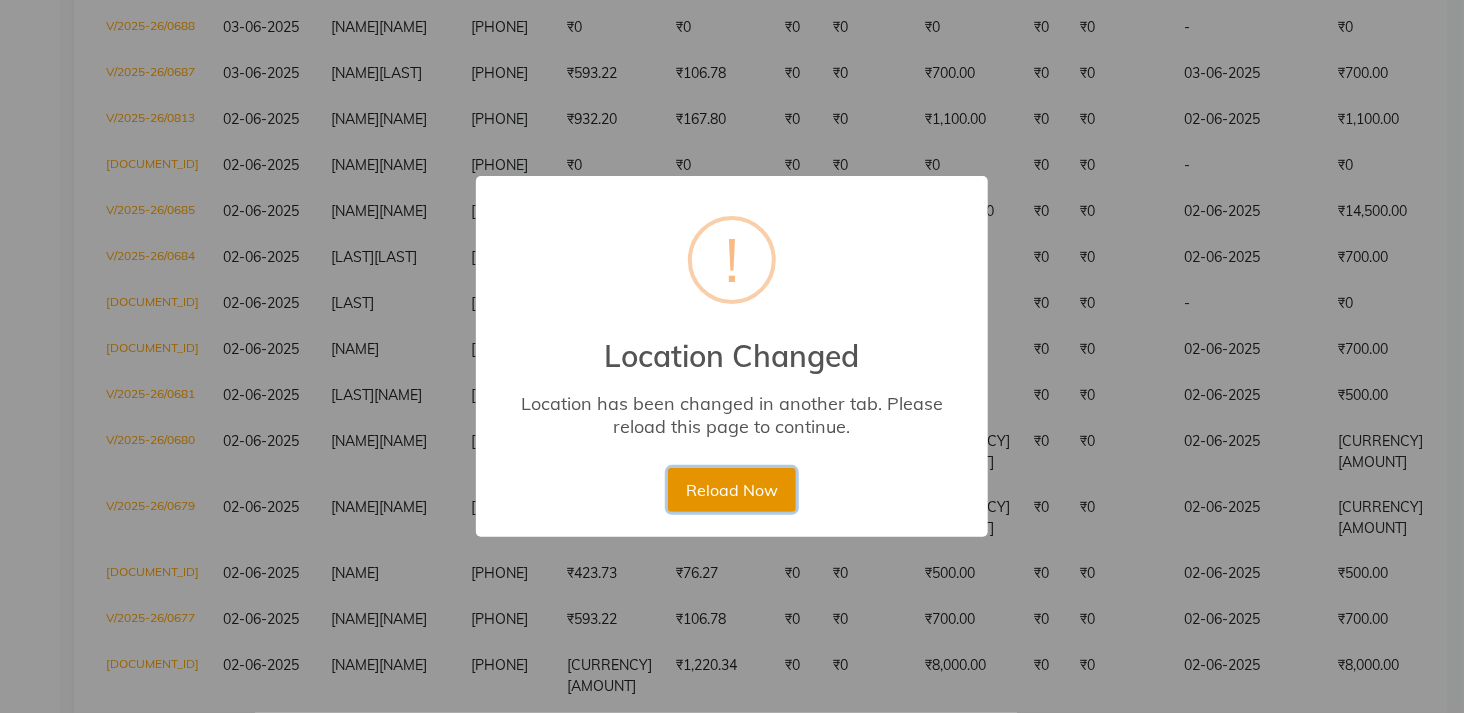 click on "Reload Now" at bounding box center [731, 490] 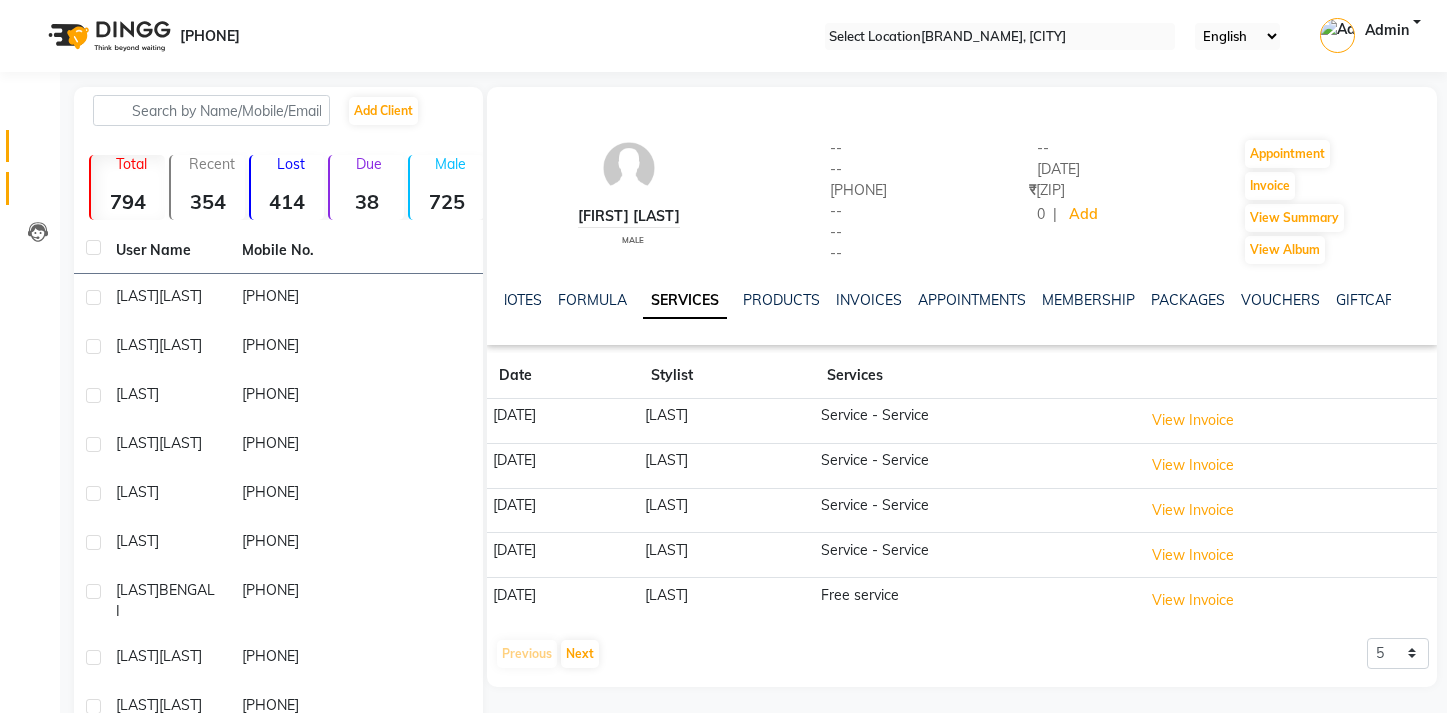 scroll, scrollTop: 0, scrollLeft: 0, axis: both 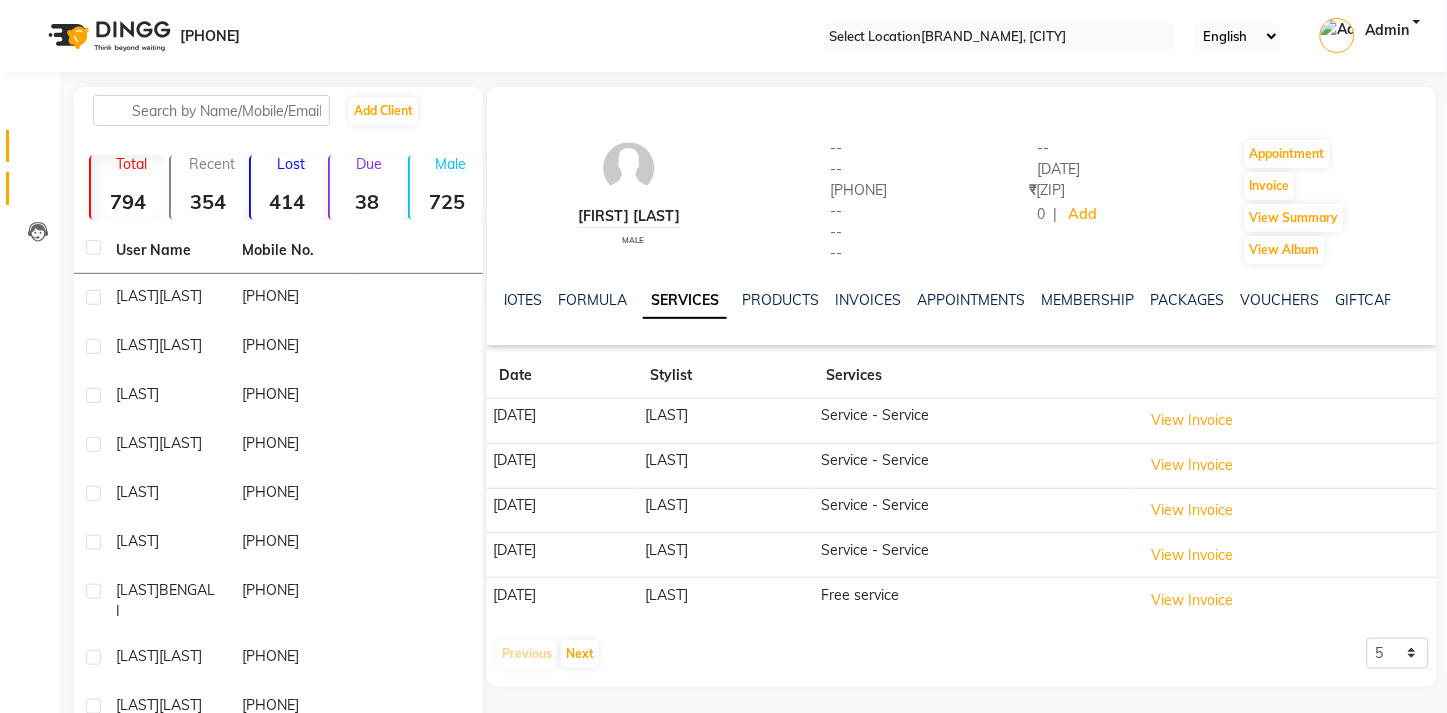 click at bounding box center [38, 151] 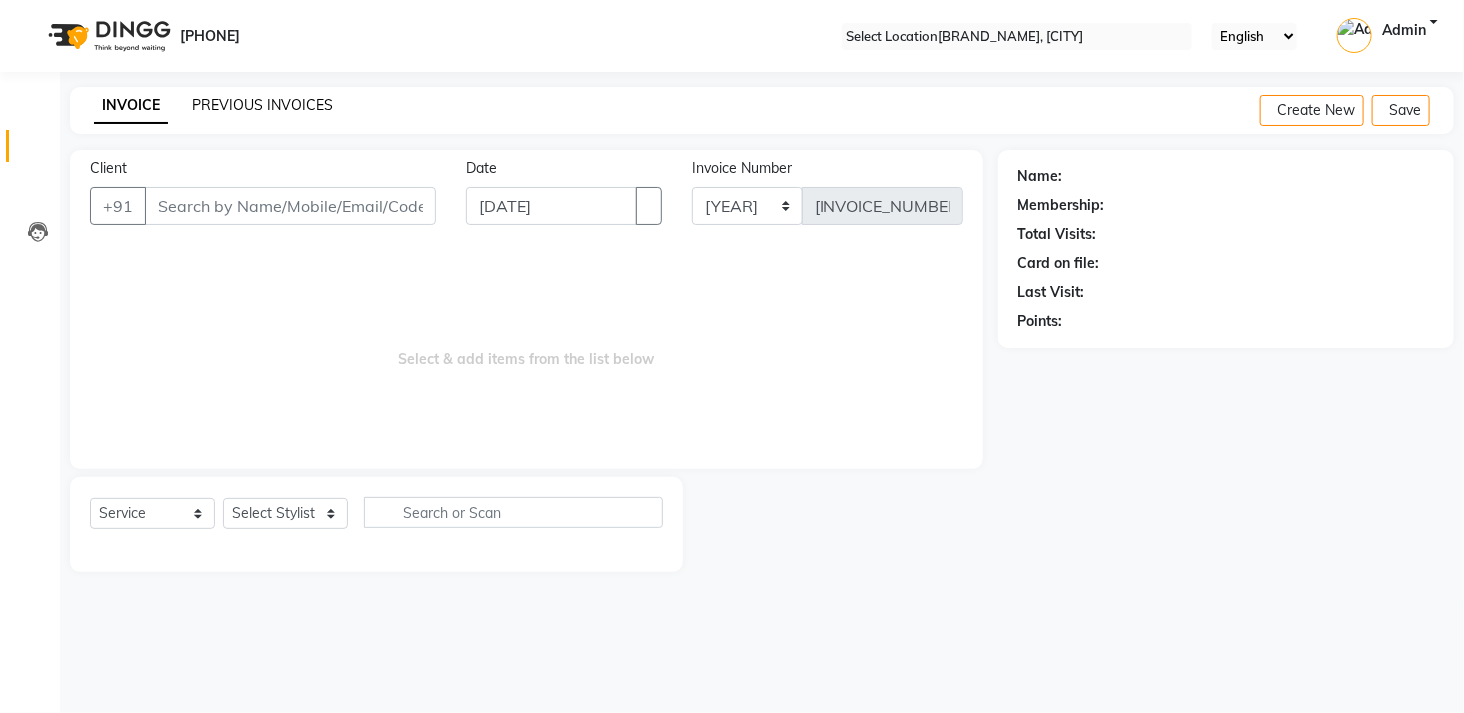 click on "PREVIOUS INVOICES" at bounding box center (262, 105) 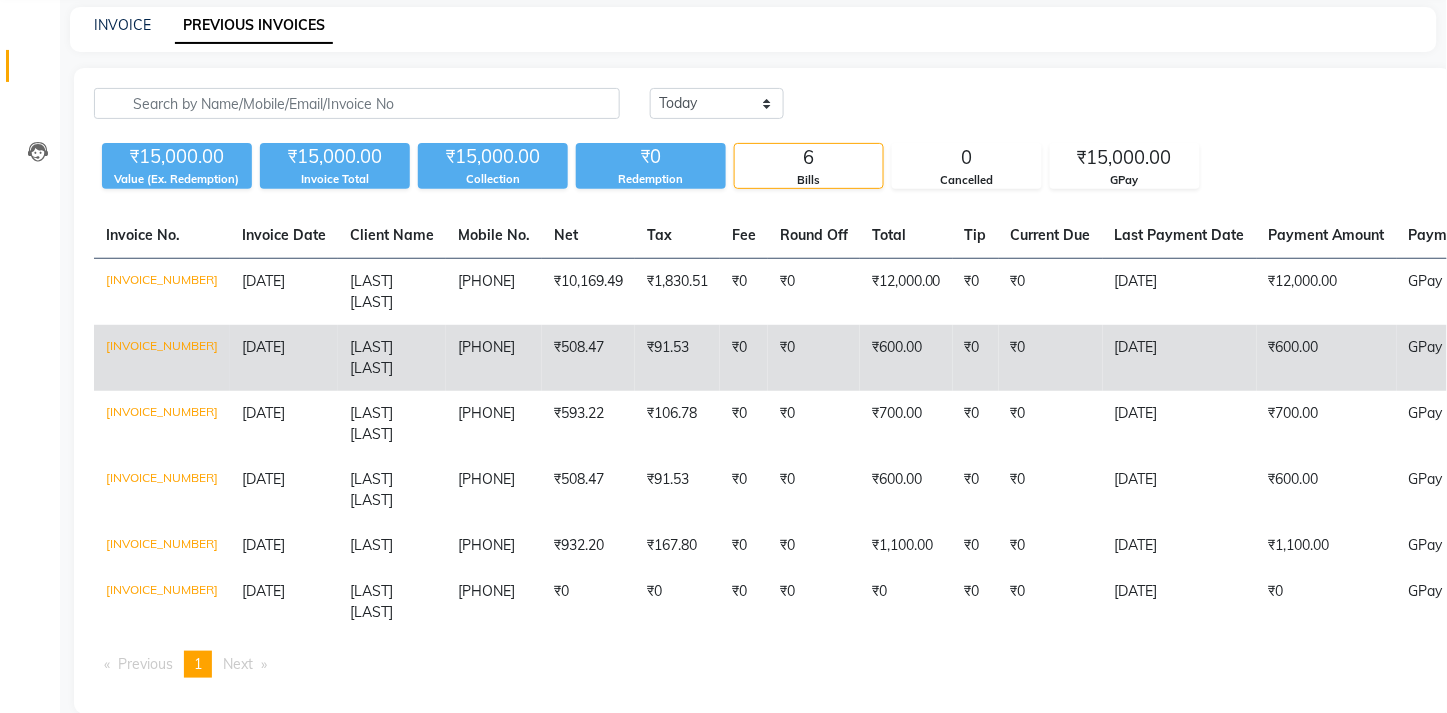 scroll, scrollTop: 81, scrollLeft: 0, axis: vertical 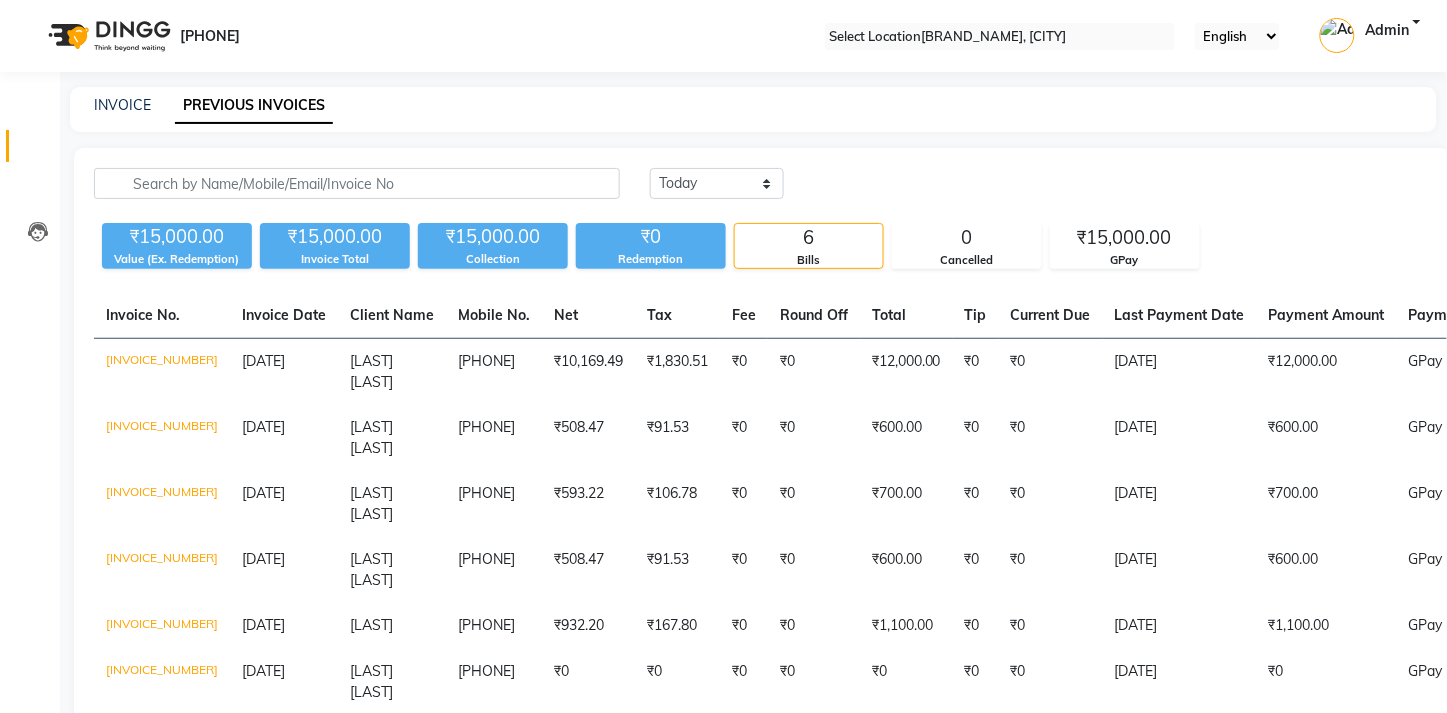 drag, startPoint x: 844, startPoint y: 55, endPoint x: 853, endPoint y: 46, distance: 12.727922 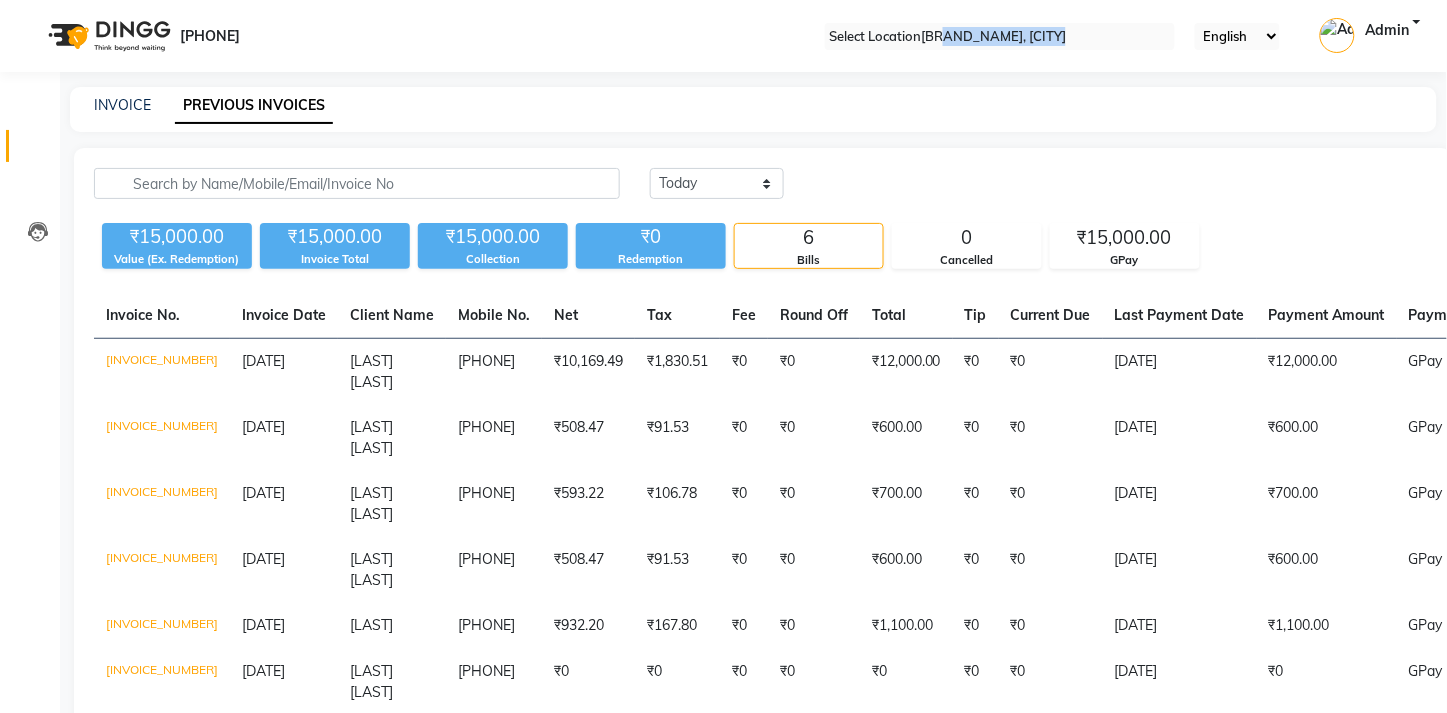 click on "08047224946 Select Location × Elevation Hair Studio, Sakinaka English ENGLISH Español العربية मराठी हिंदी ગુજરાતી தமிழ் 中文 Notifications nothing to show Admin Manage Profile Change Password Sign out  Version:3.14.0" at bounding box center (723, 36) 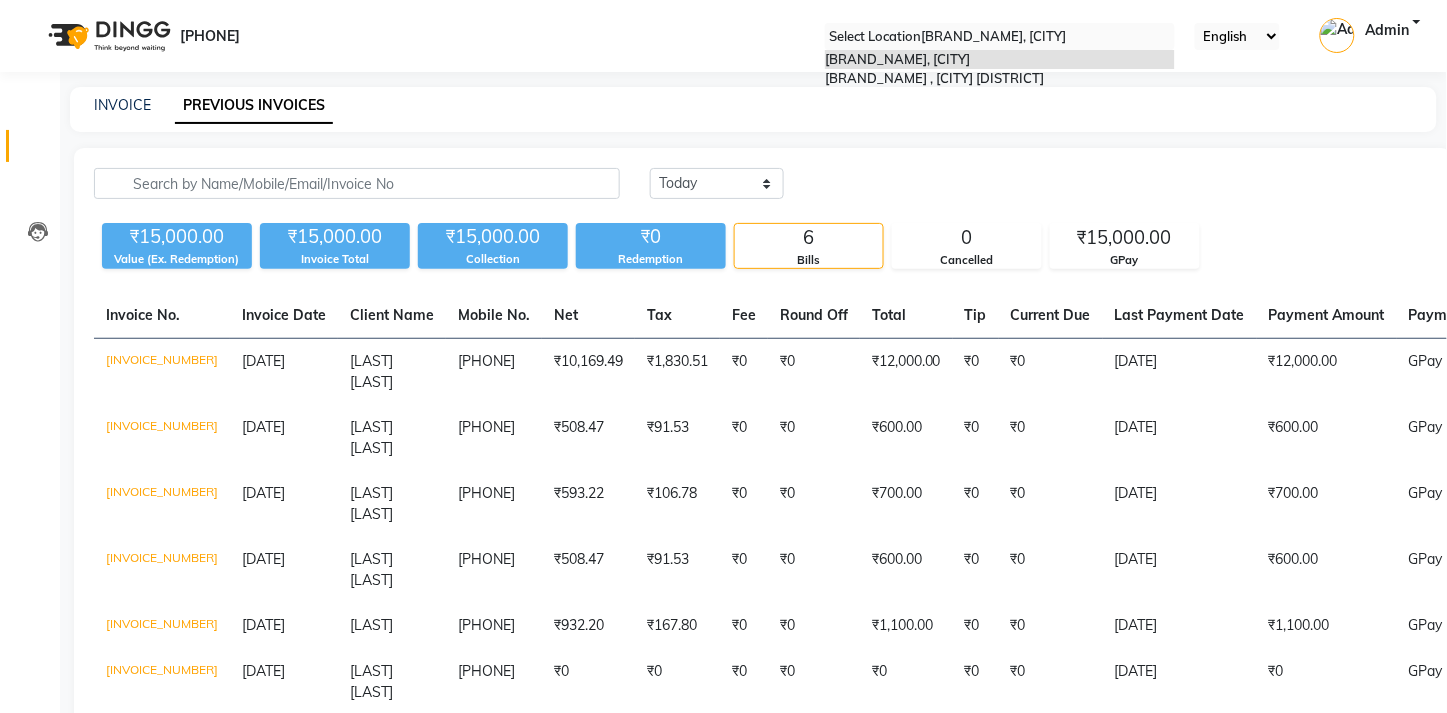 click at bounding box center (1000, 37) 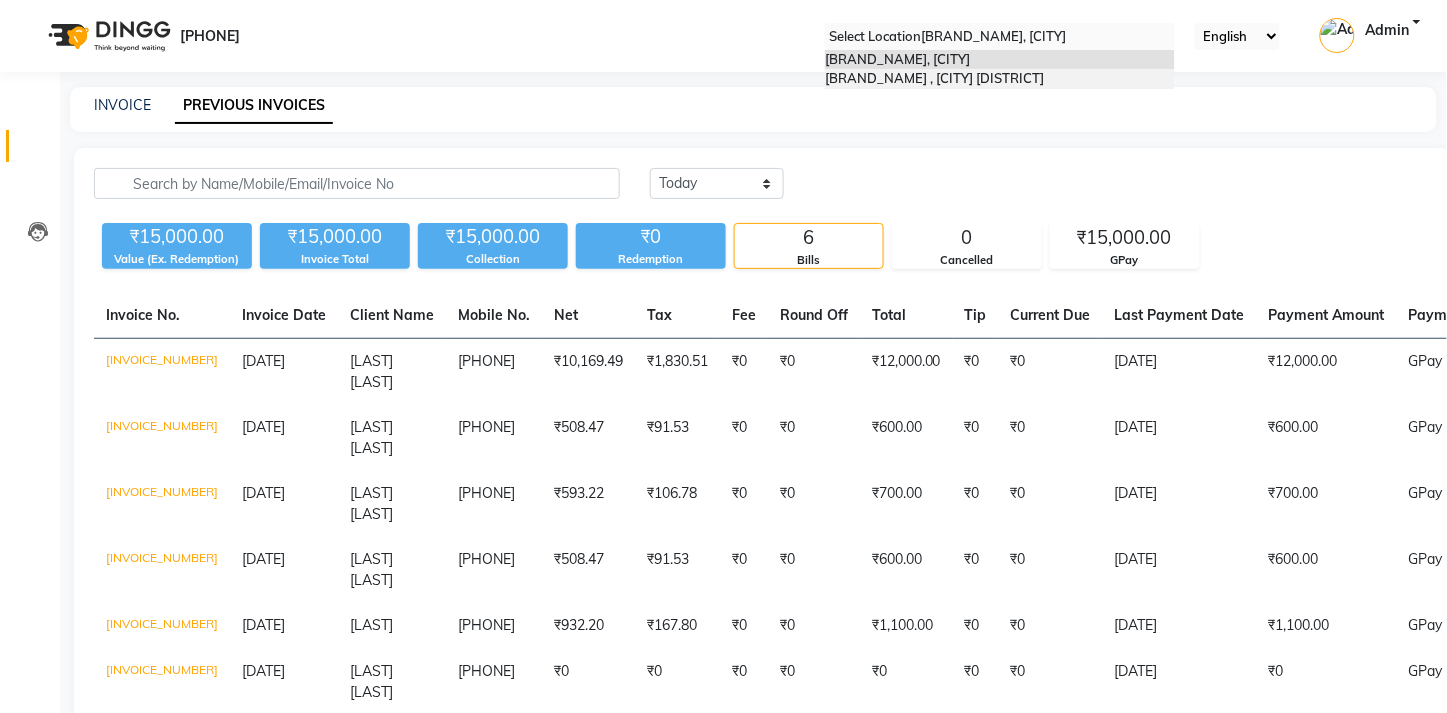 click on "[BUSINESS_NAME], [CITY]" at bounding box center (1000, 79) 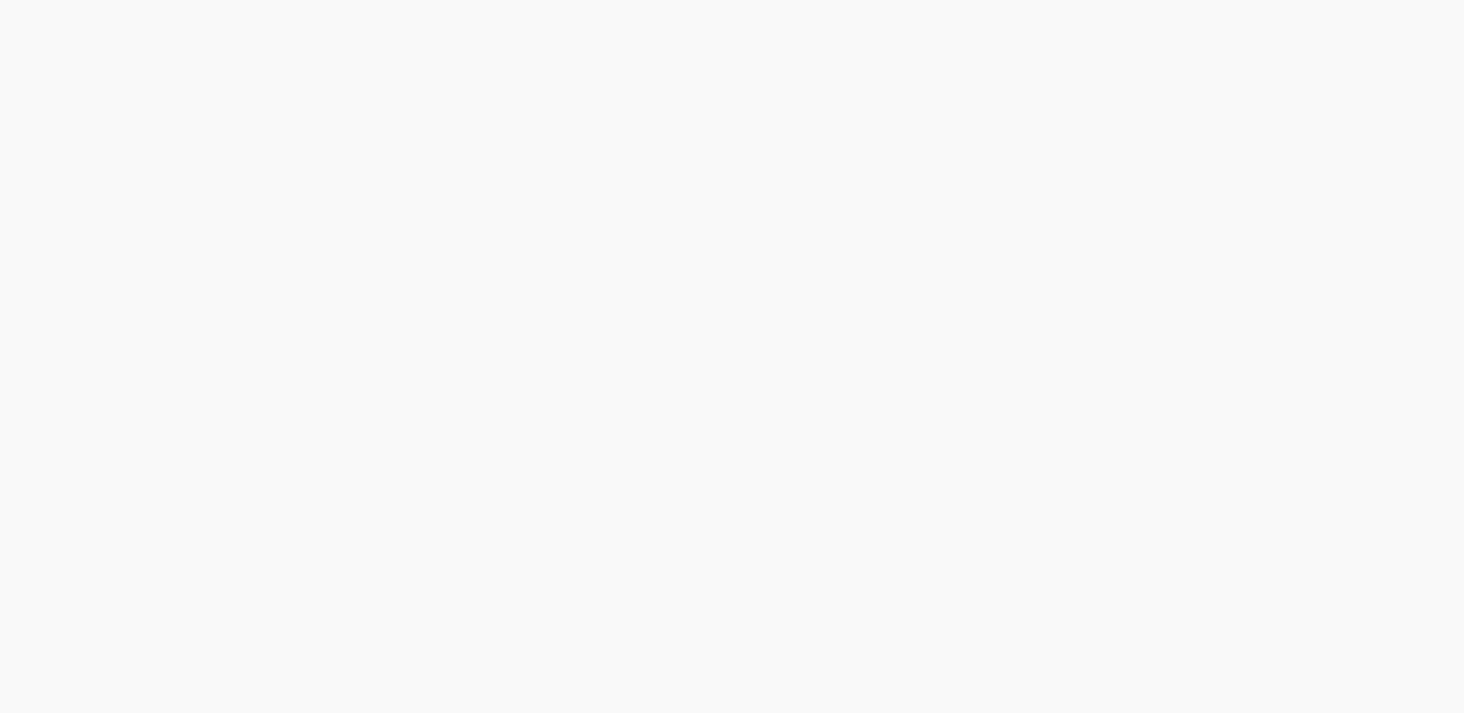 scroll, scrollTop: 0, scrollLeft: 0, axis: both 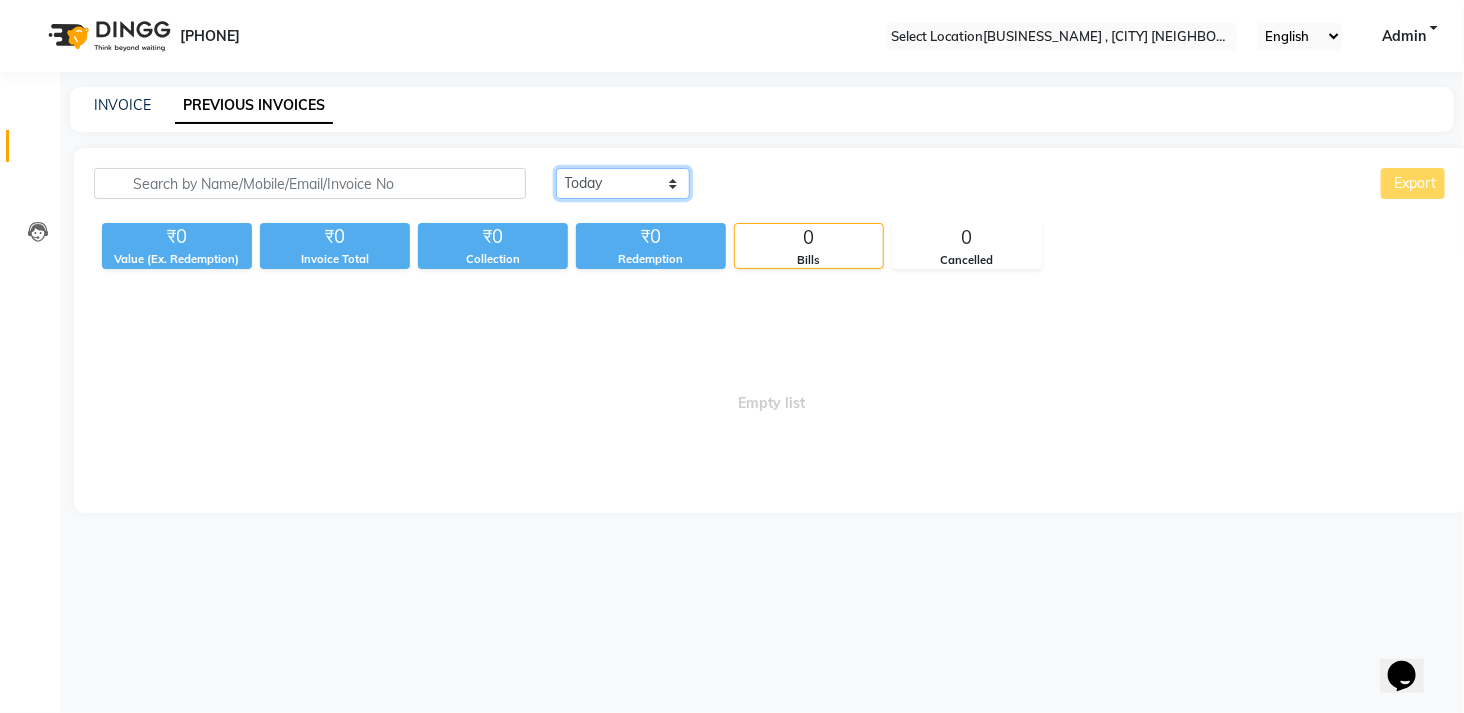 drag, startPoint x: 664, startPoint y: 187, endPoint x: 650, endPoint y: 240, distance: 54.81788 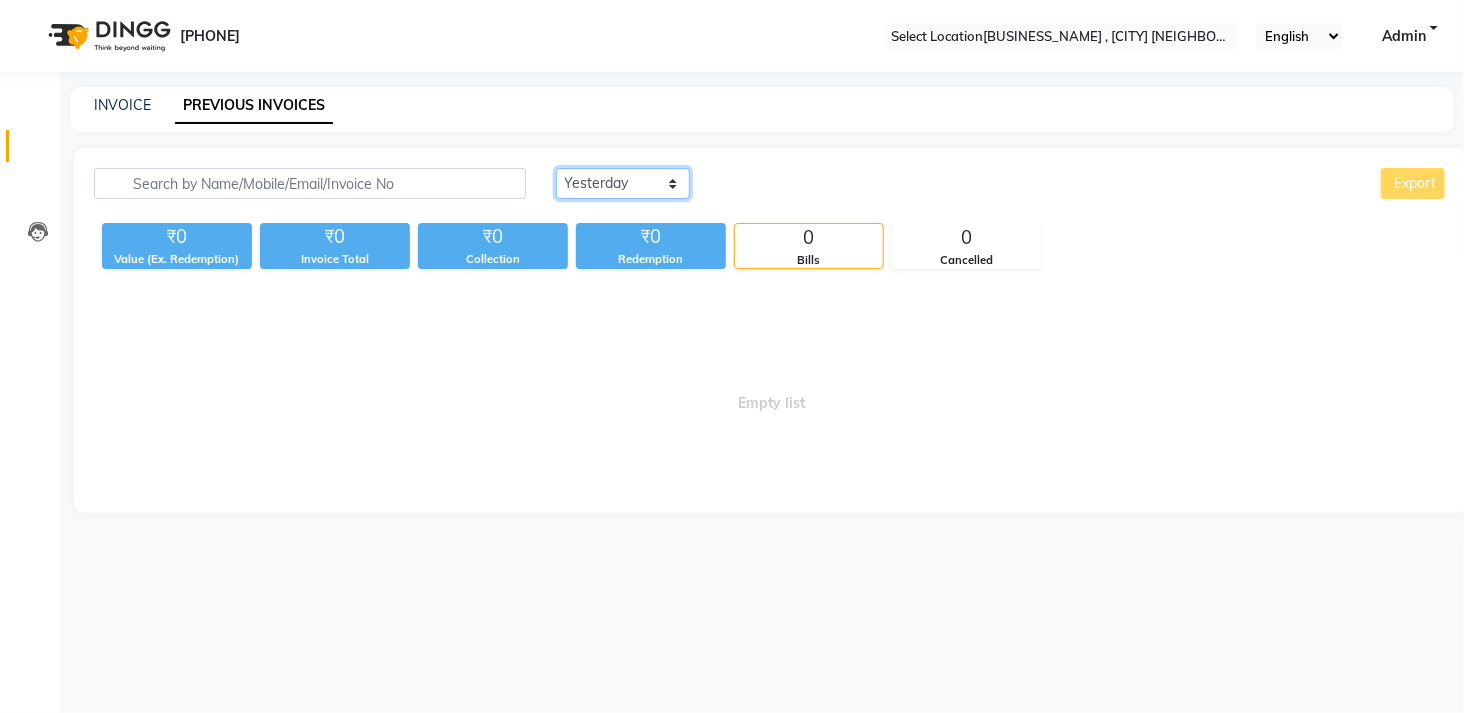 click on "Today Yesterday Custom Range" at bounding box center (623, 183) 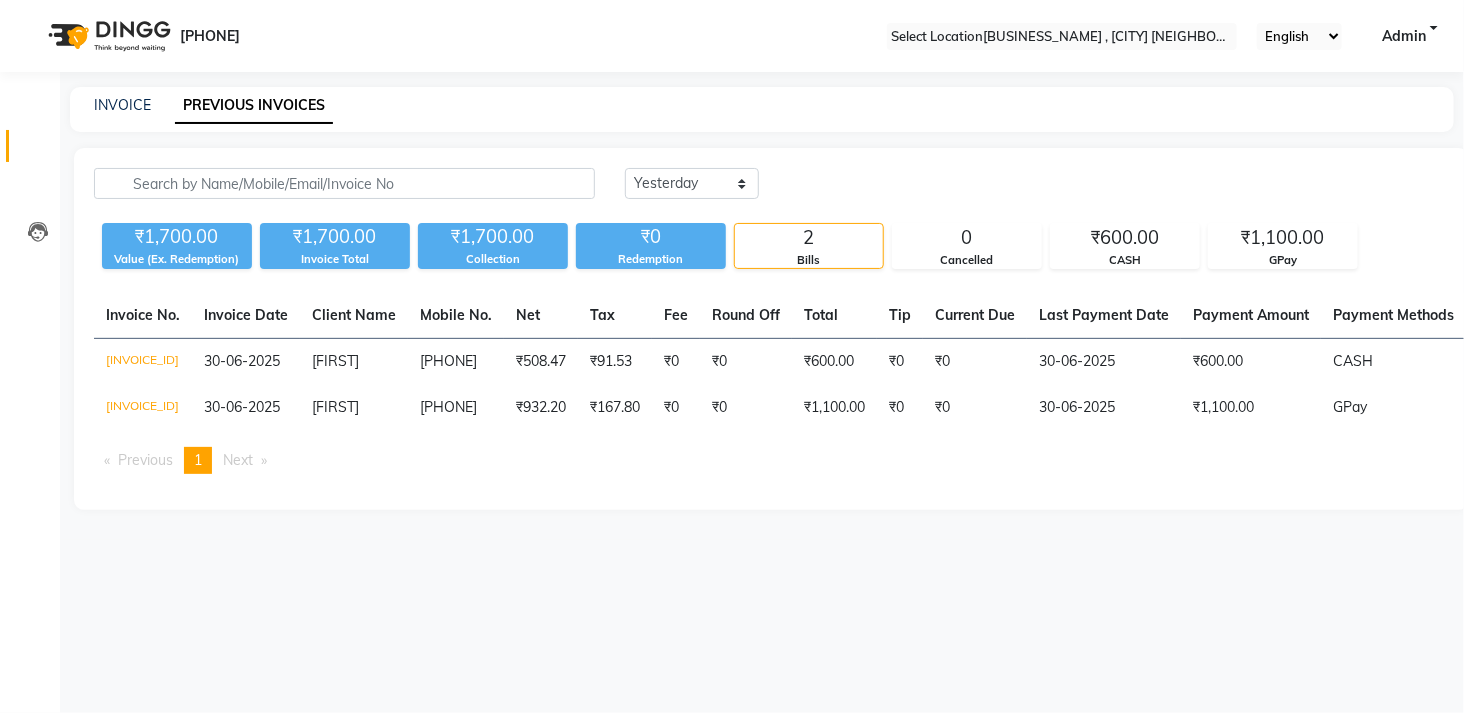 click on "Today Yesterday Custom Range Export ₹1,700.00 Value (Ex. Redemption) ₹1,700.00 Invoice Total  ₹1,700.00 Collection ₹0 Redemption 2 Bills 0 Cancelled ₹600.00 CASH ₹1,100.00 GPay  Invoice No.   Invoice Date   Client Name   Mobile No.   Net   Tax   Fee   Round Off   Total   Tip   Current Due   Last Payment Date   Payment Amount   Payment Methods   Cancel Reason   Status   V/2025-26/0469  30-06-2025 Swapnil   9324079813 ₹508.47 ₹91.53  ₹0  ₹0 ₹600.00 ₹0 ₹0 30-06-2025 ₹600.00  CASH - PAID  V/2025-26/0468  30-06-2025 Santosh   8655693295 ₹932.20 ₹167.80  ₹0  ₹0 ₹1,100.00 ₹0 ₹0 30-06-2025 ₹1,100.00  GPay - PAID  Previous  page  1 / 1  You're on page  1  Next  page" at bounding box center (771, 329) 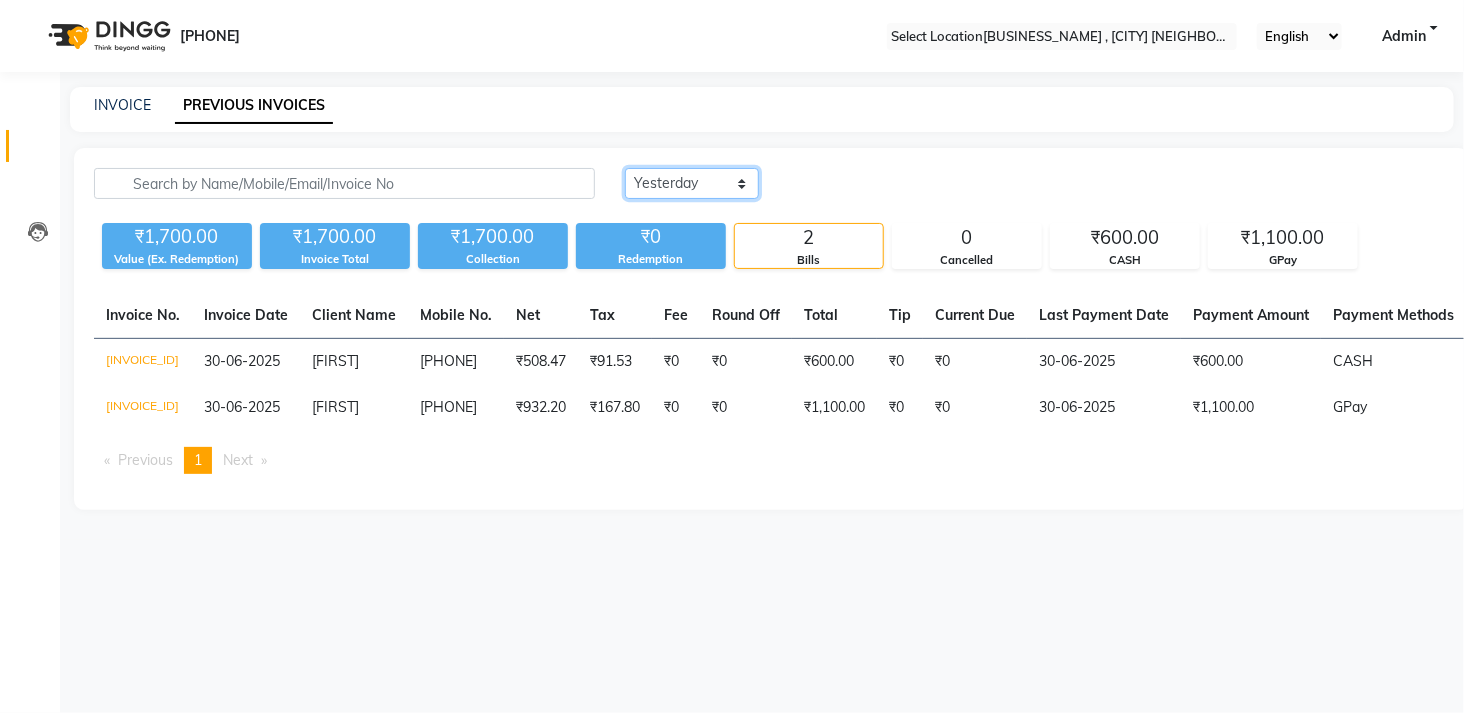 drag, startPoint x: 612, startPoint y: 182, endPoint x: 590, endPoint y: 224, distance: 47.41308 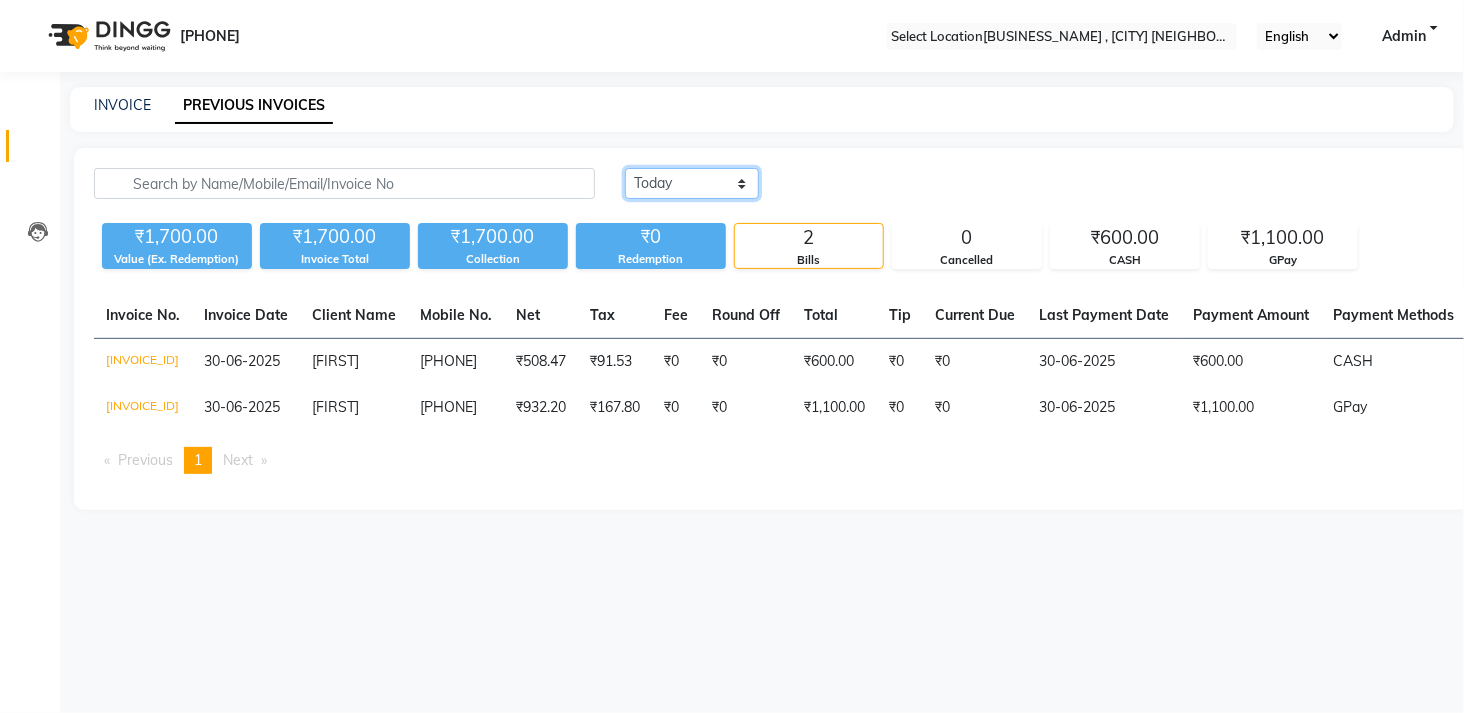 click on "Today Yesterday Custom Range" at bounding box center (692, 183) 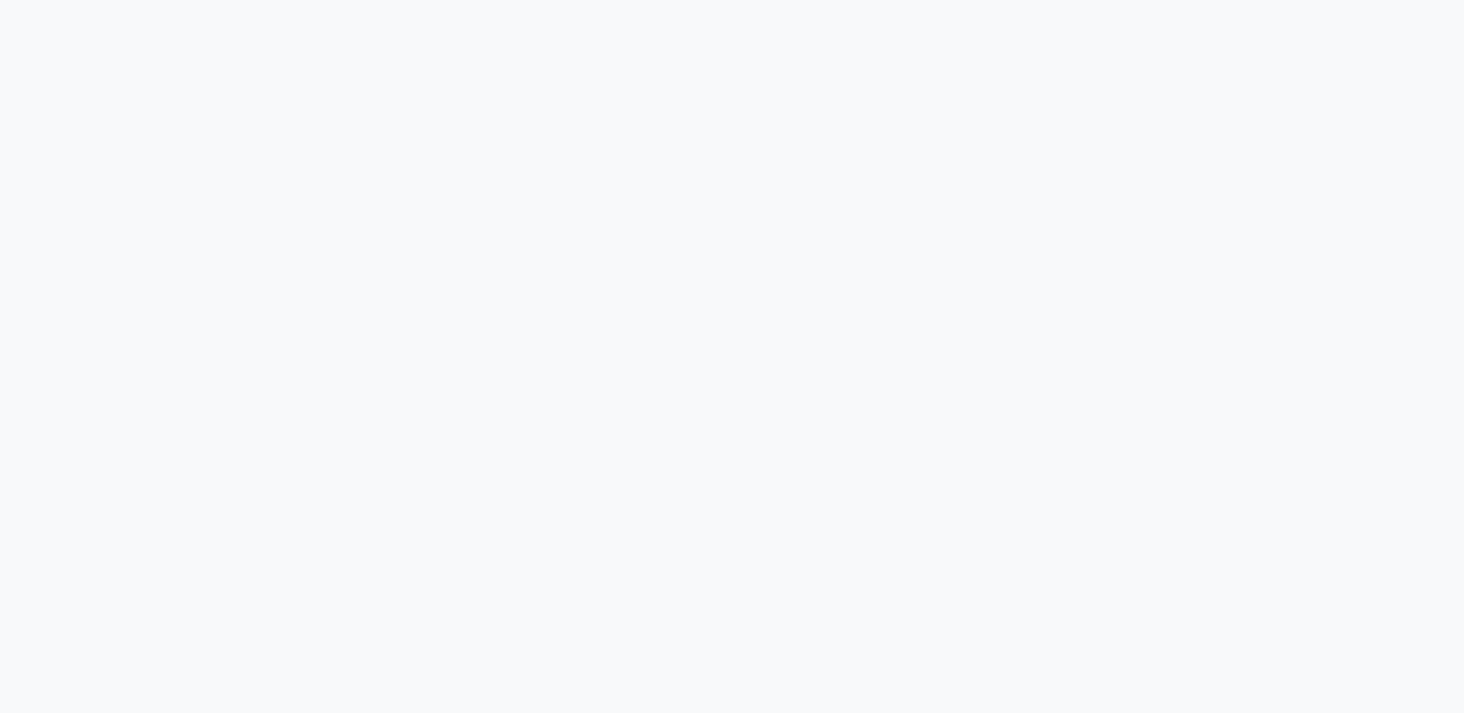 scroll, scrollTop: 0, scrollLeft: 0, axis: both 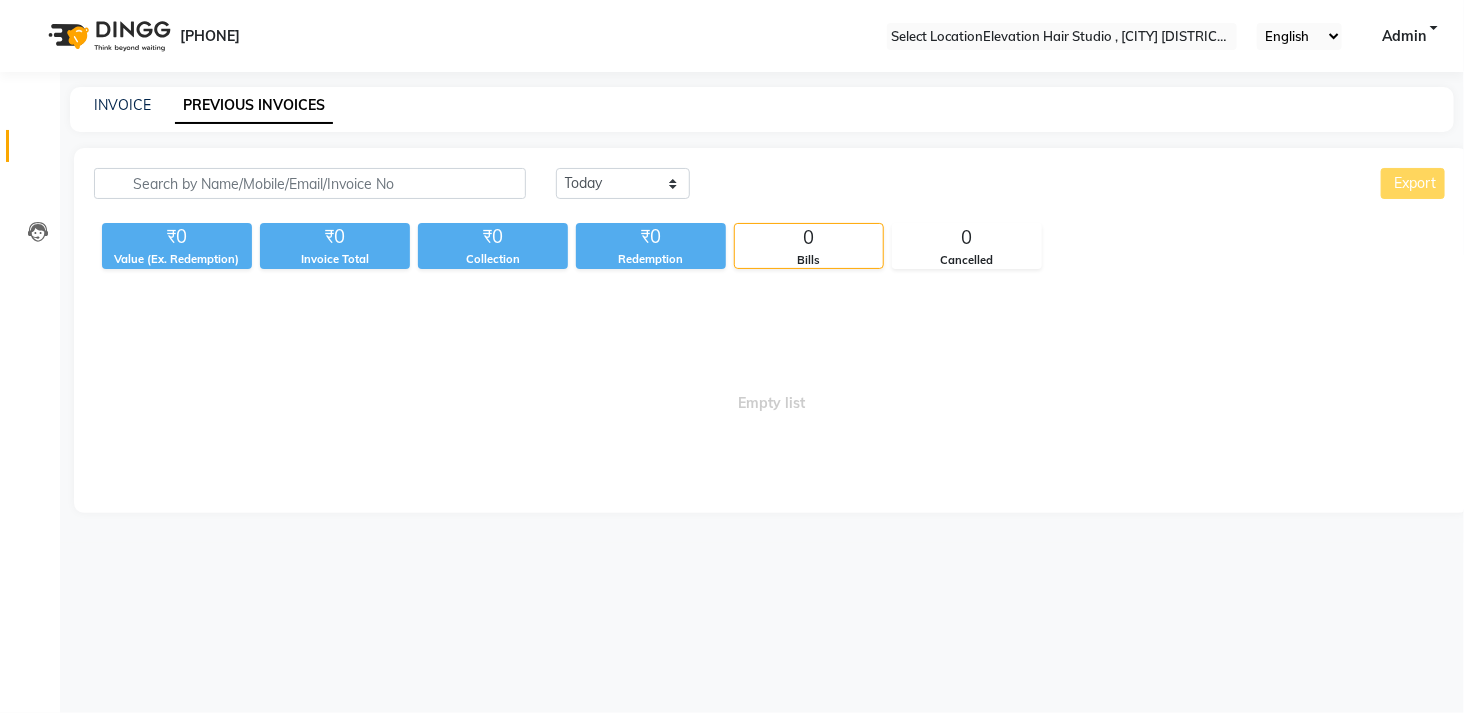 click on "Empty list" at bounding box center [771, 393] 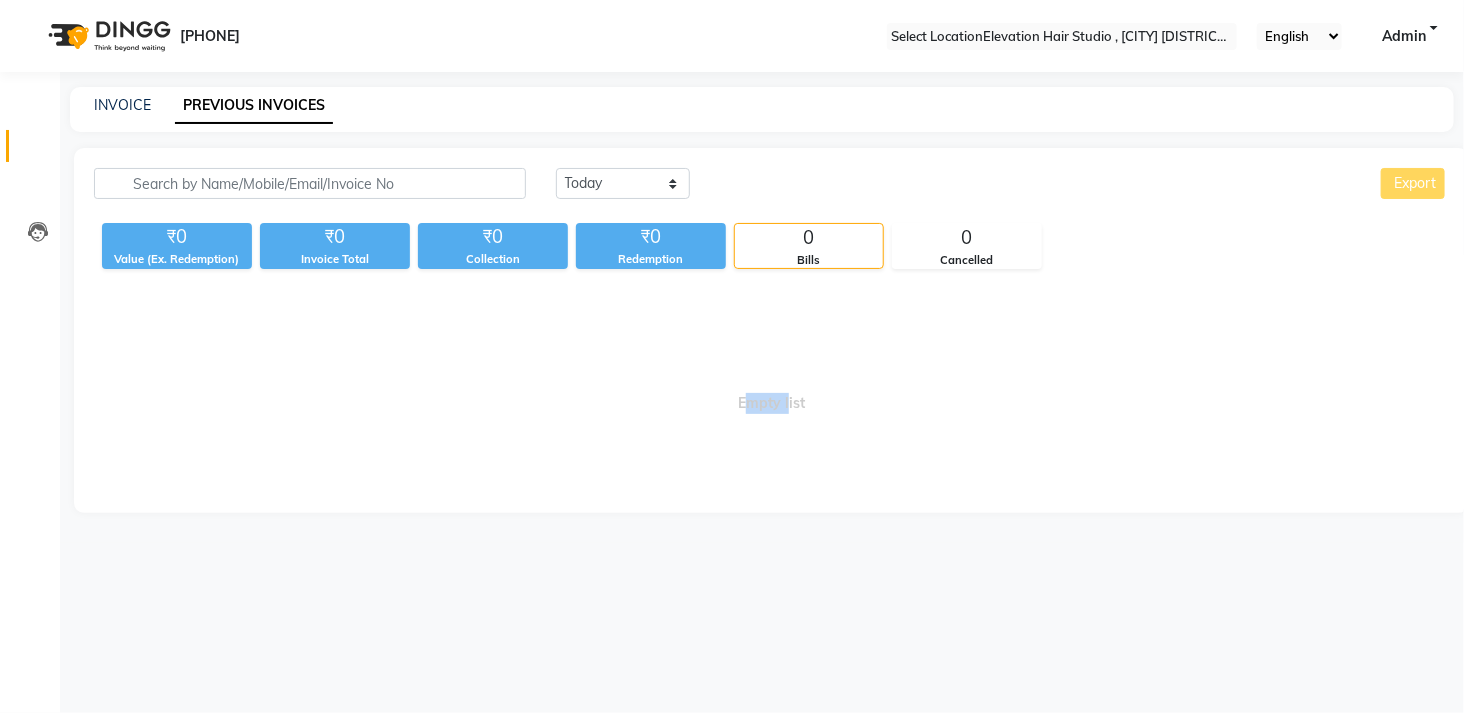 click on "Empty list" at bounding box center (771, 393) 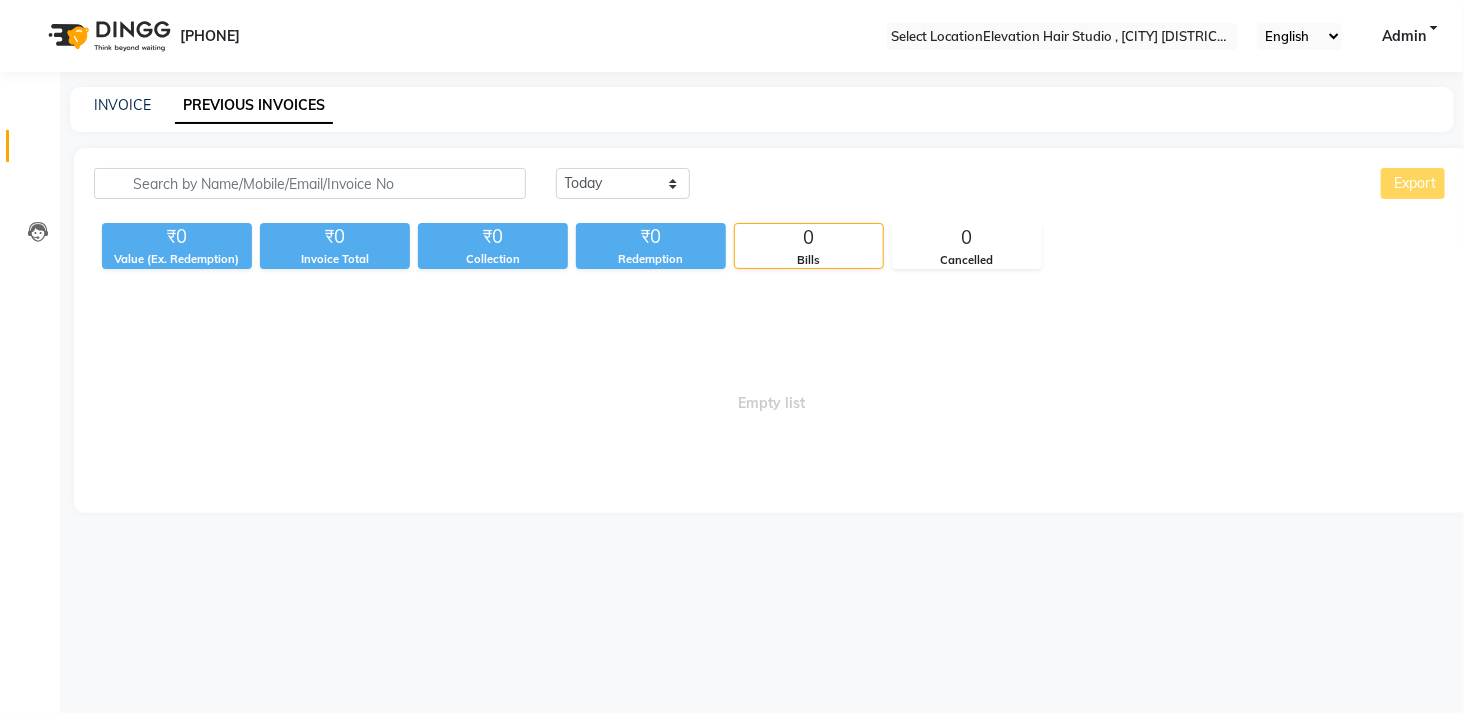 click on "Empty list" at bounding box center [771, 393] 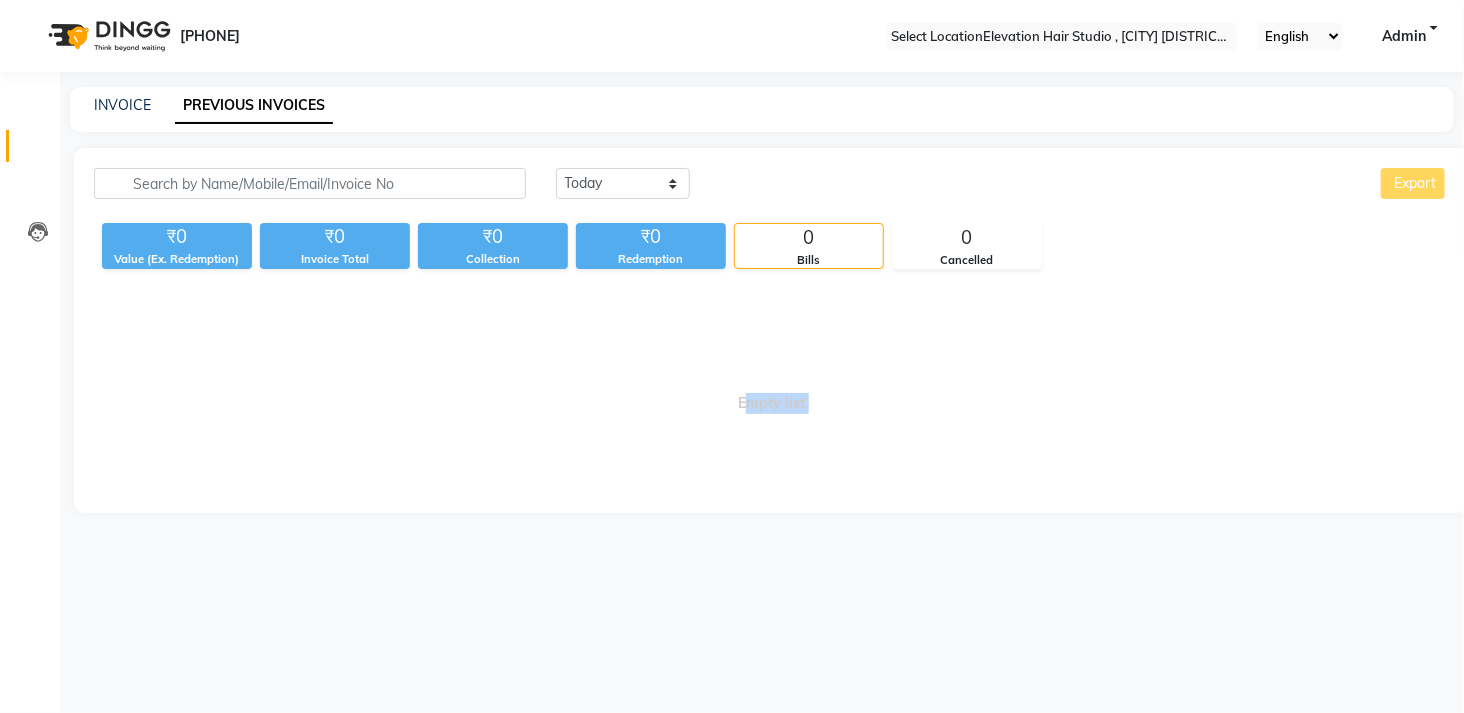 click on "Empty list" at bounding box center [771, 393] 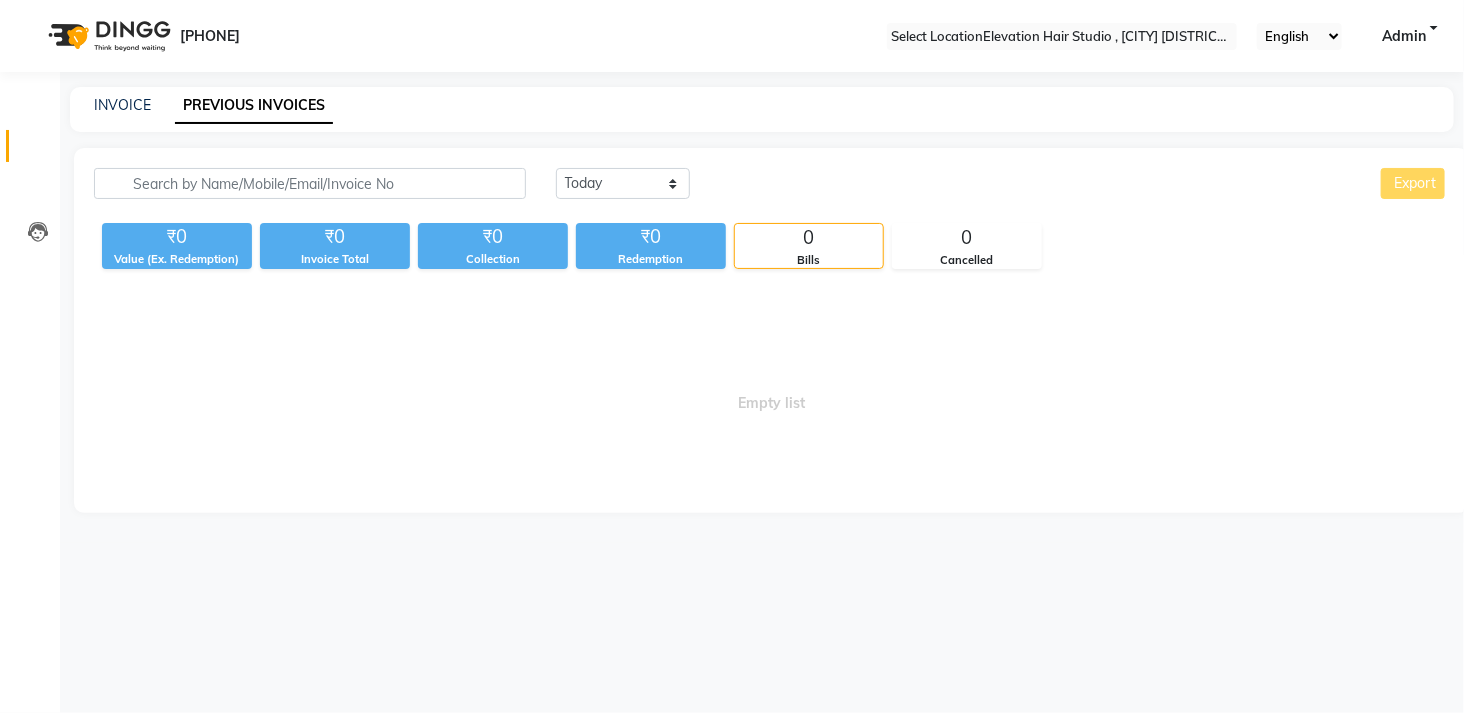 drag, startPoint x: 678, startPoint y: 420, endPoint x: 703, endPoint y: 420, distance: 25 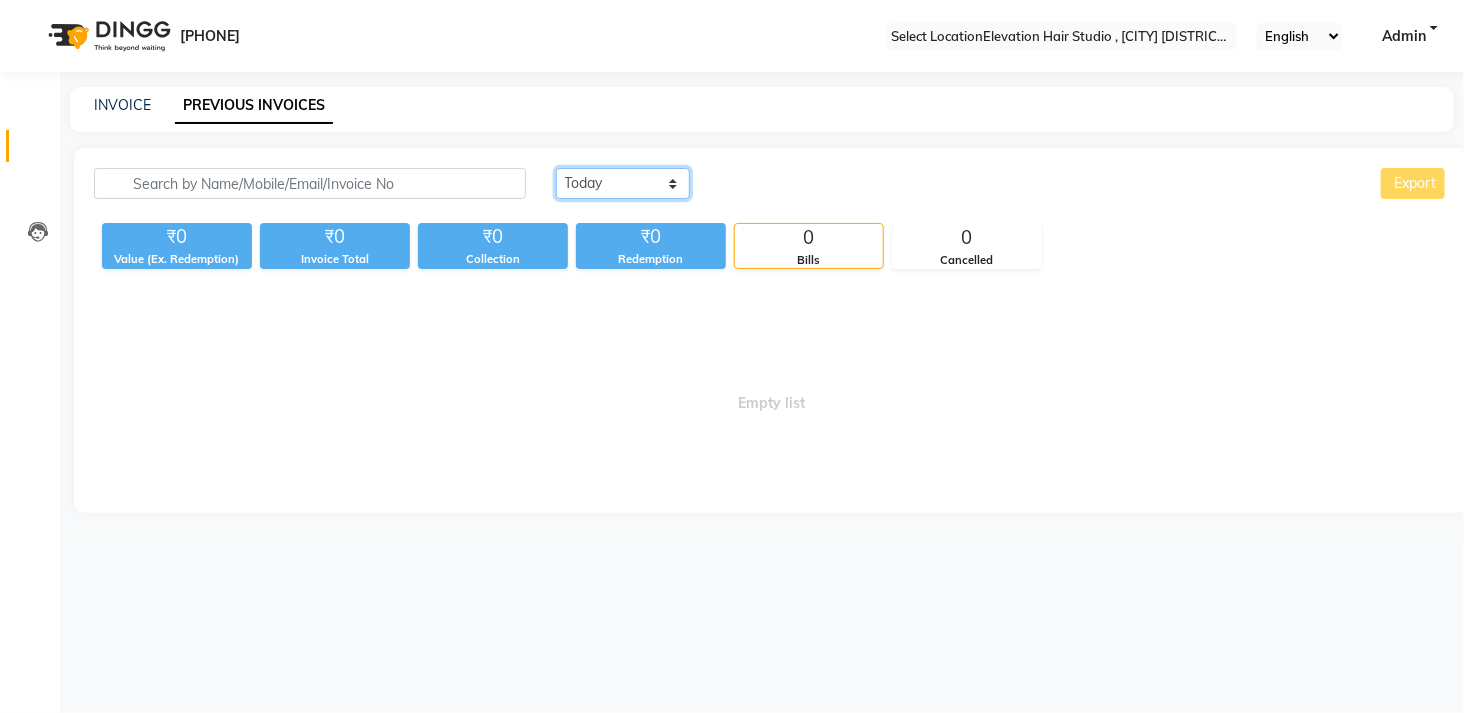click on "Today Yesterday Custom Range" at bounding box center (623, 183) 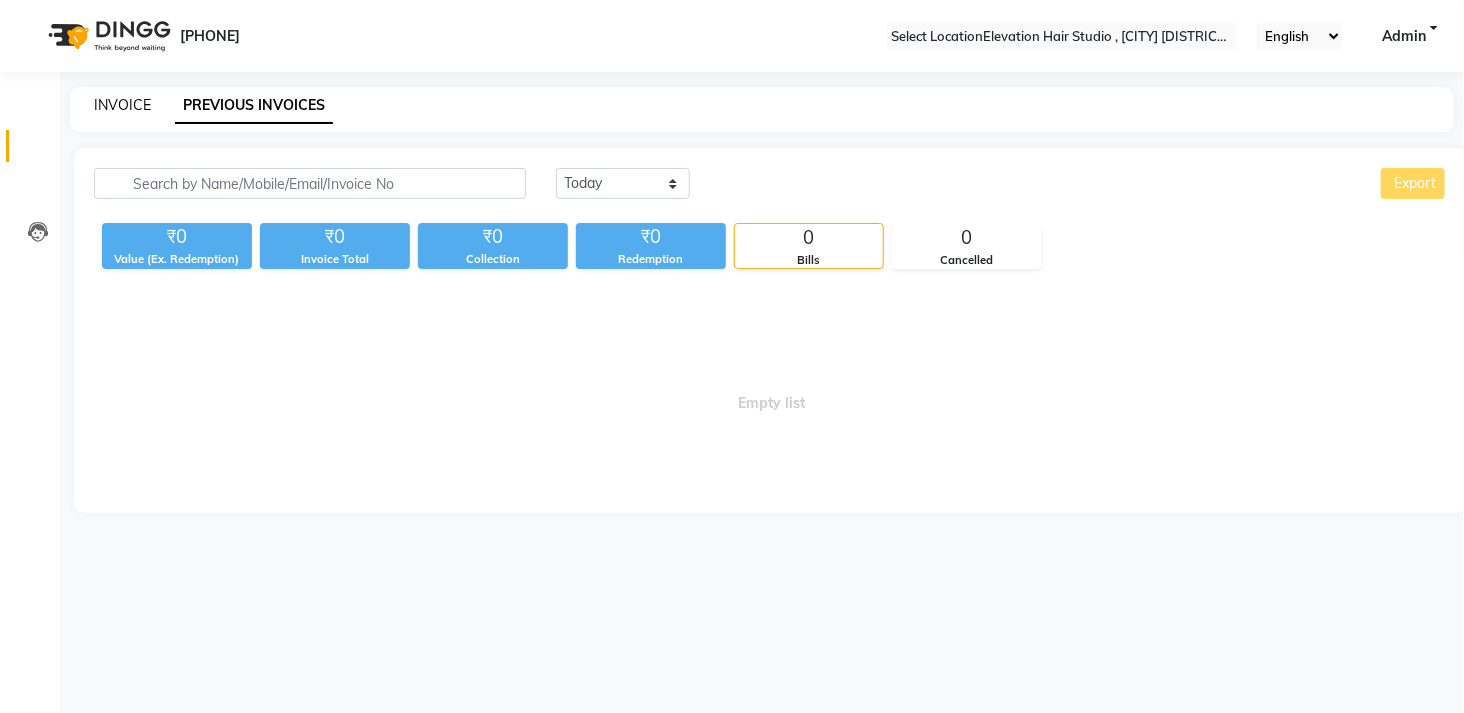 click on "INVOICE" at bounding box center [122, 105] 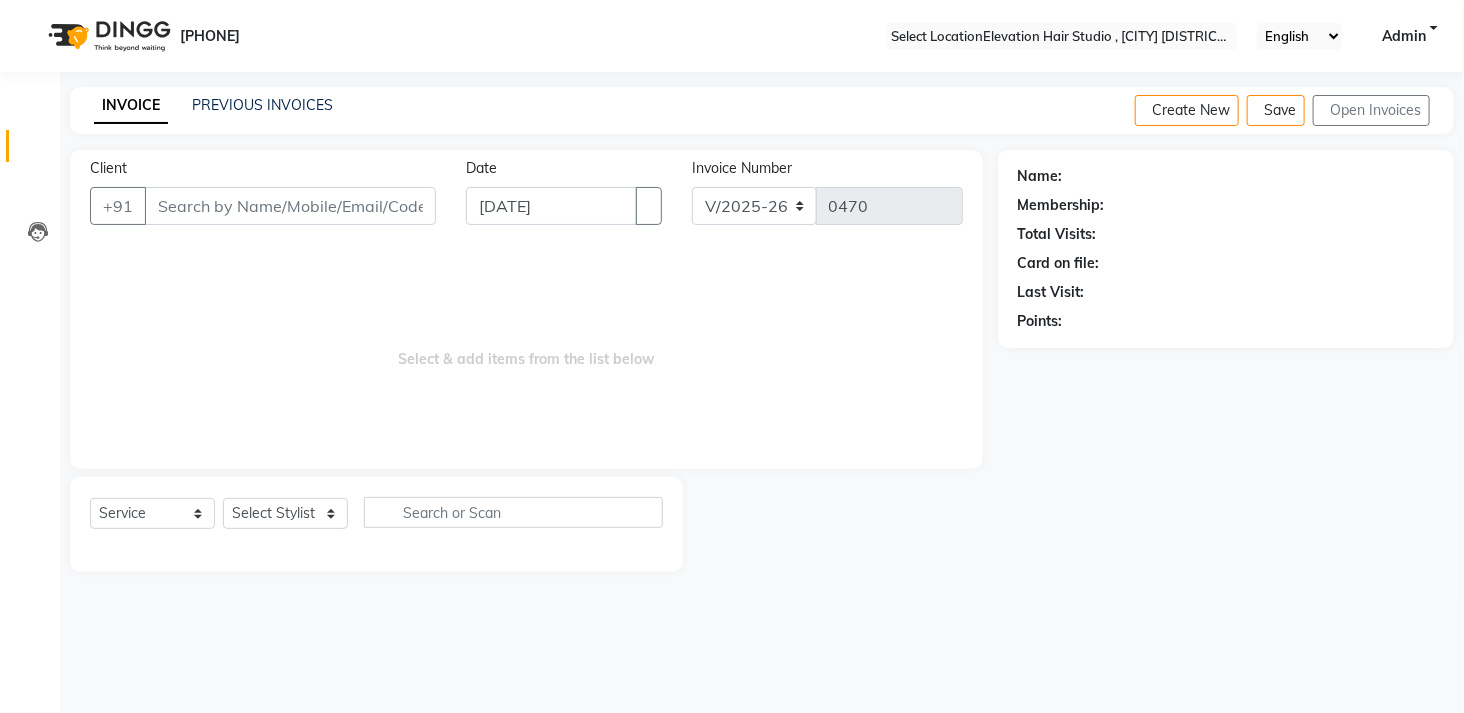 click on "Client" at bounding box center [290, 206] 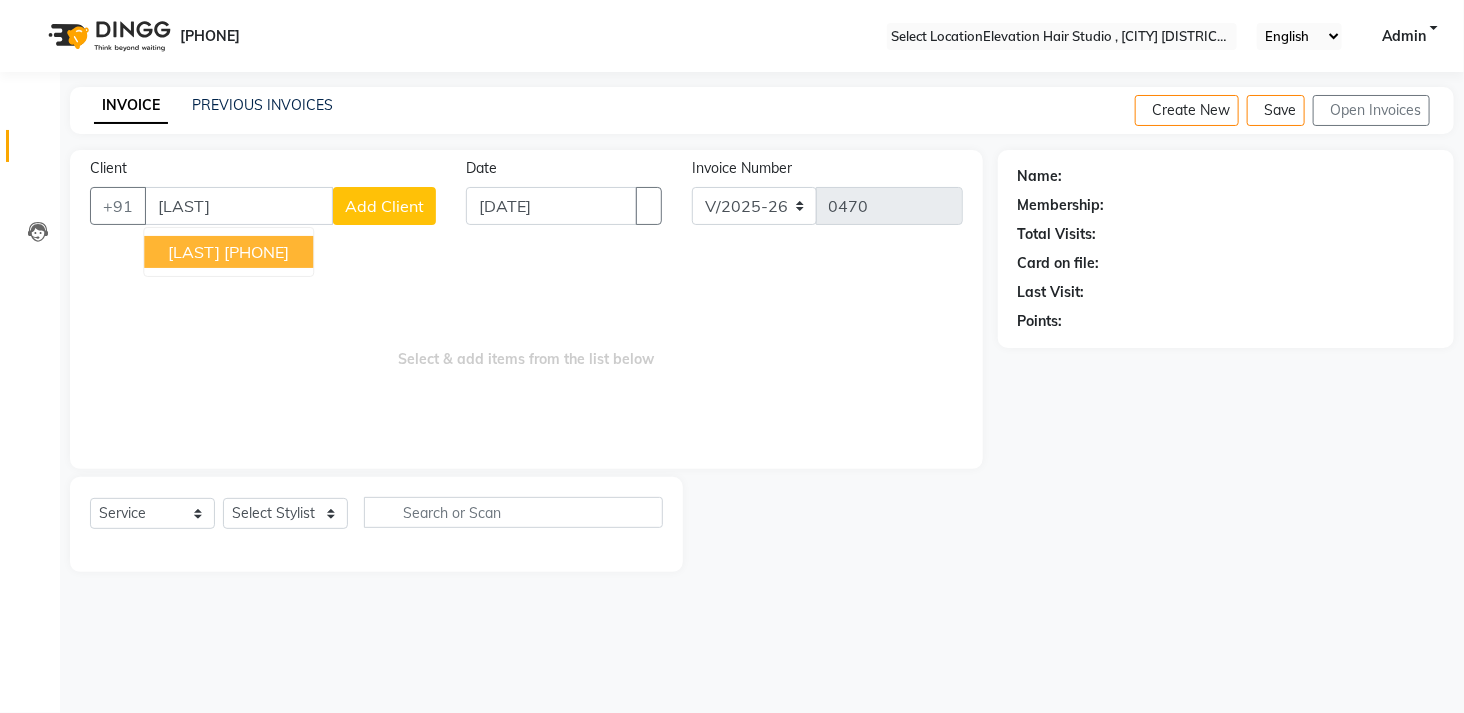type on "SURAJ" 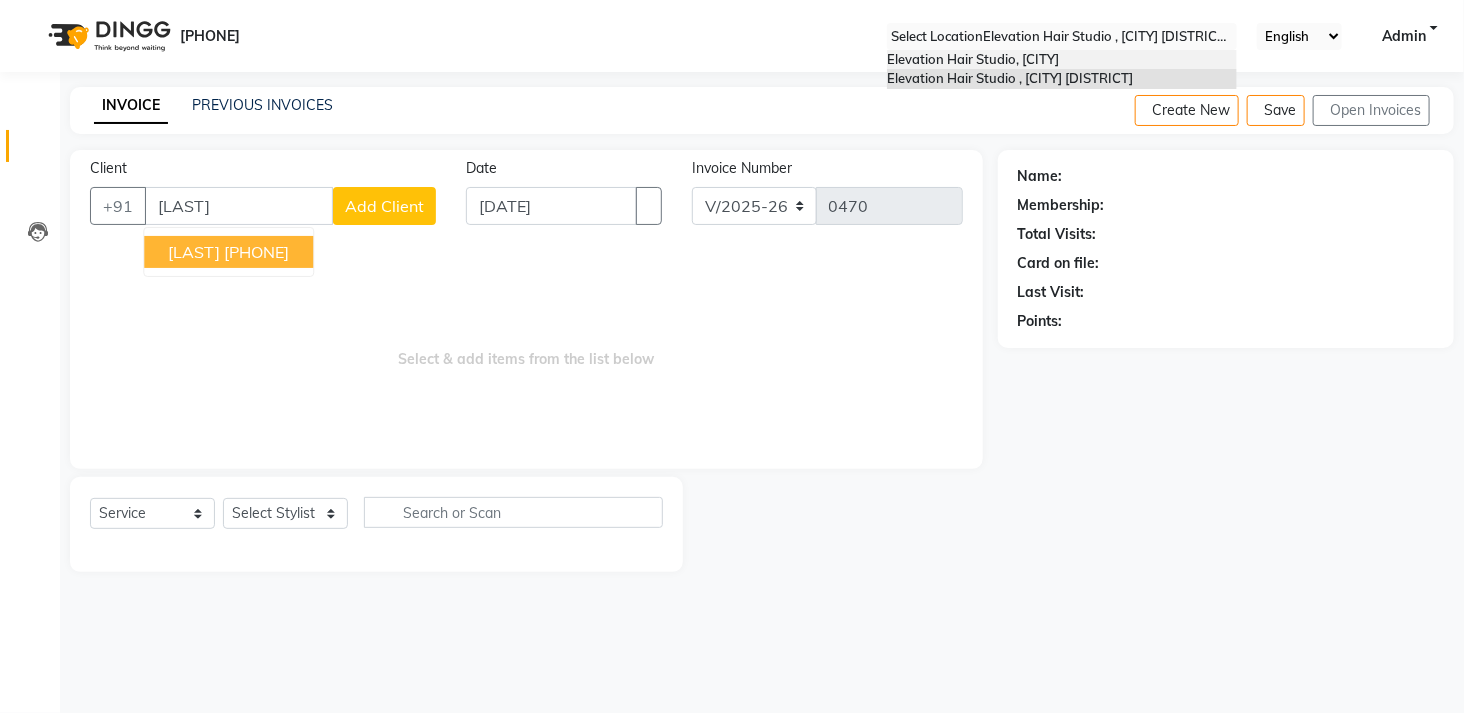 drag, startPoint x: 1054, startPoint y: 33, endPoint x: 1006, endPoint y: 64, distance: 57.14018 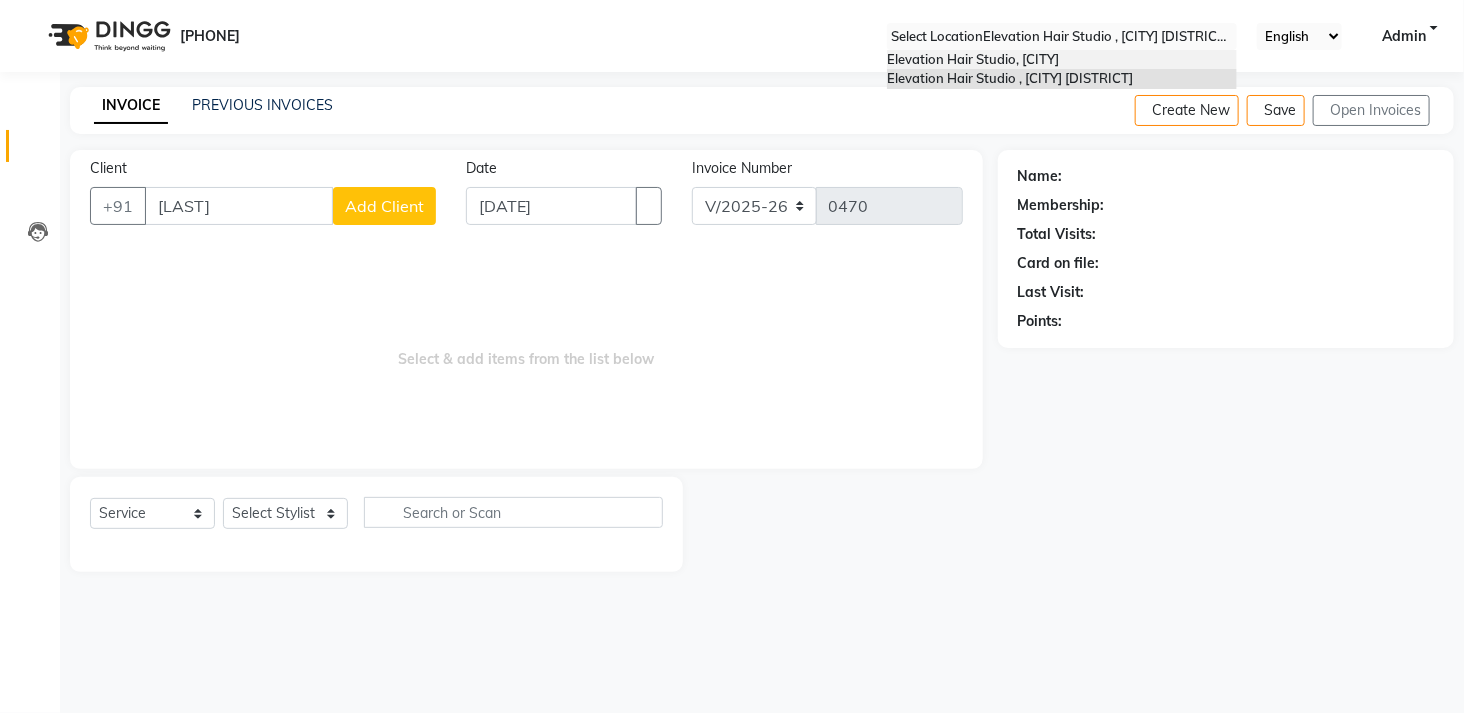 click on "[BUSINESS_NAME], [CITY]" at bounding box center [973, 59] 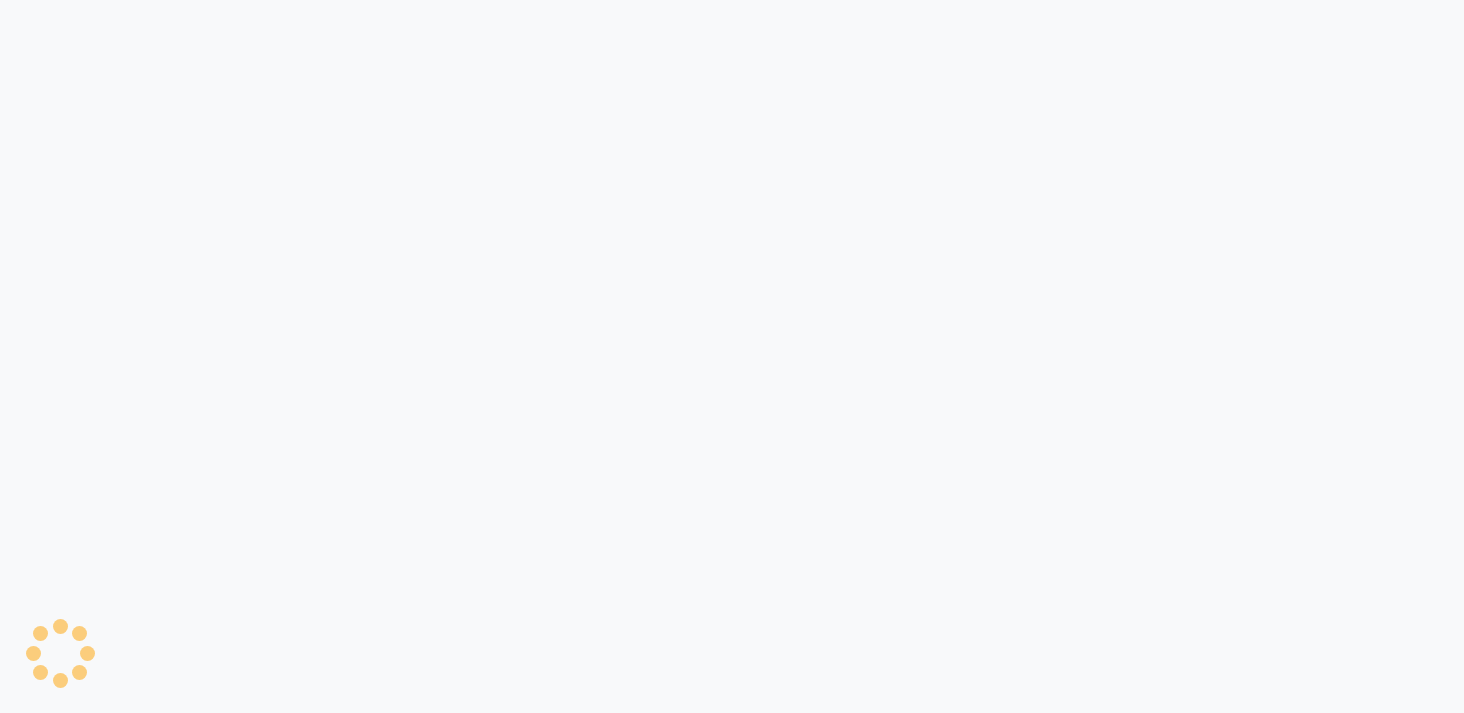 scroll, scrollTop: 0, scrollLeft: 0, axis: both 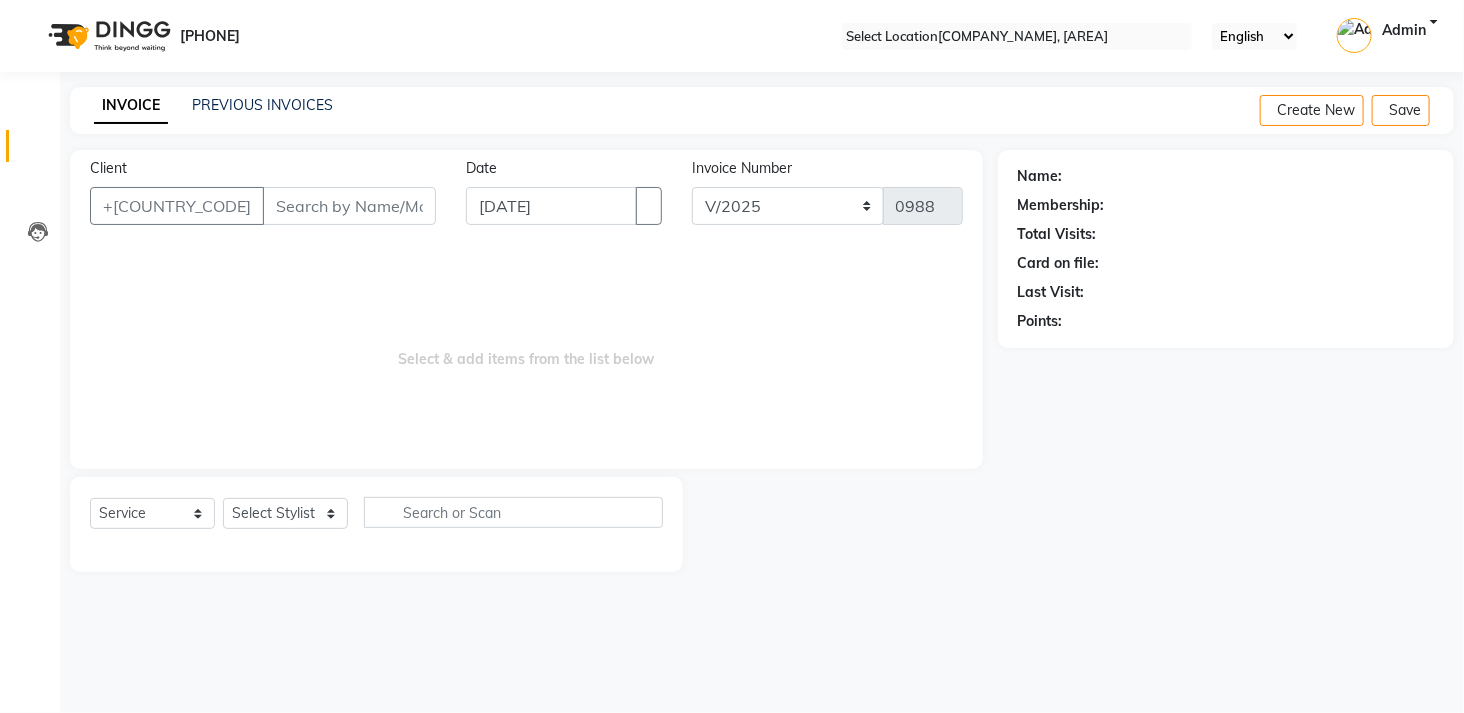 click on "Client" at bounding box center (349, 206) 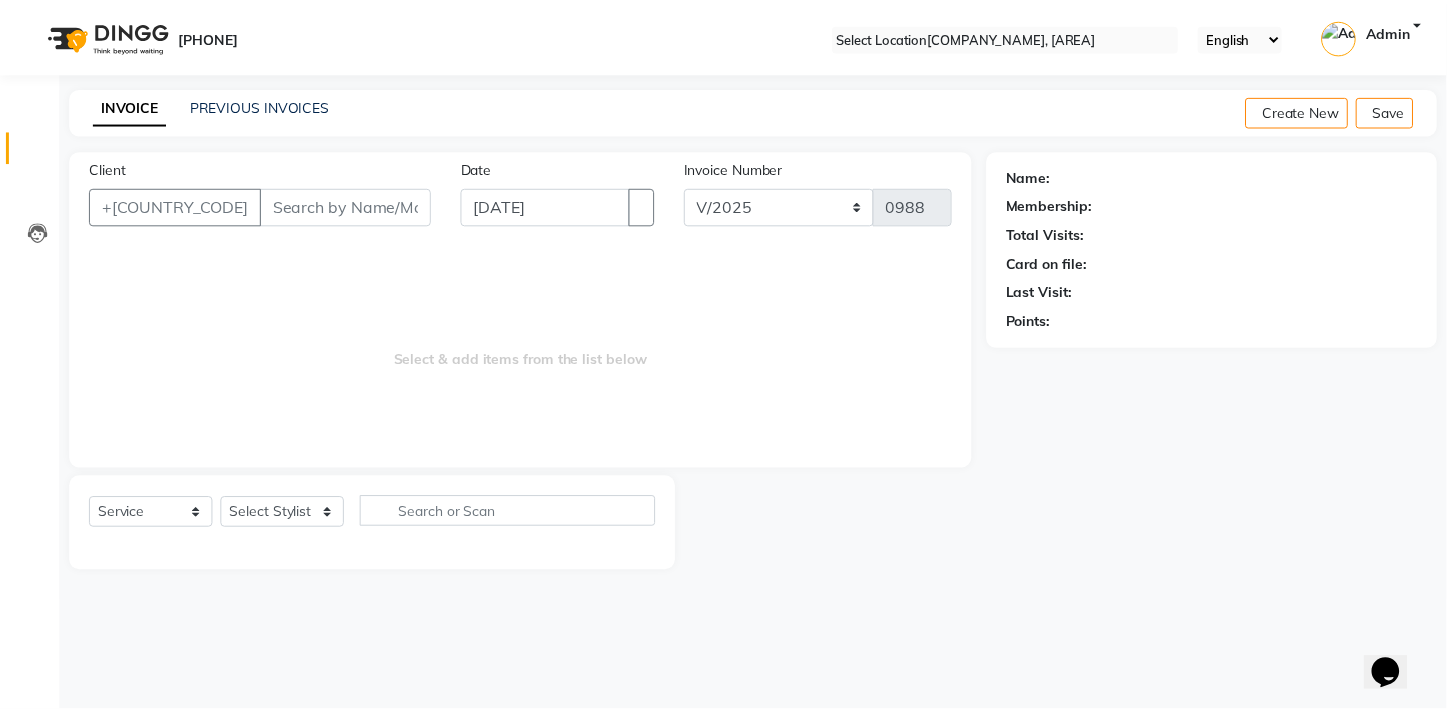 scroll, scrollTop: 0, scrollLeft: 0, axis: both 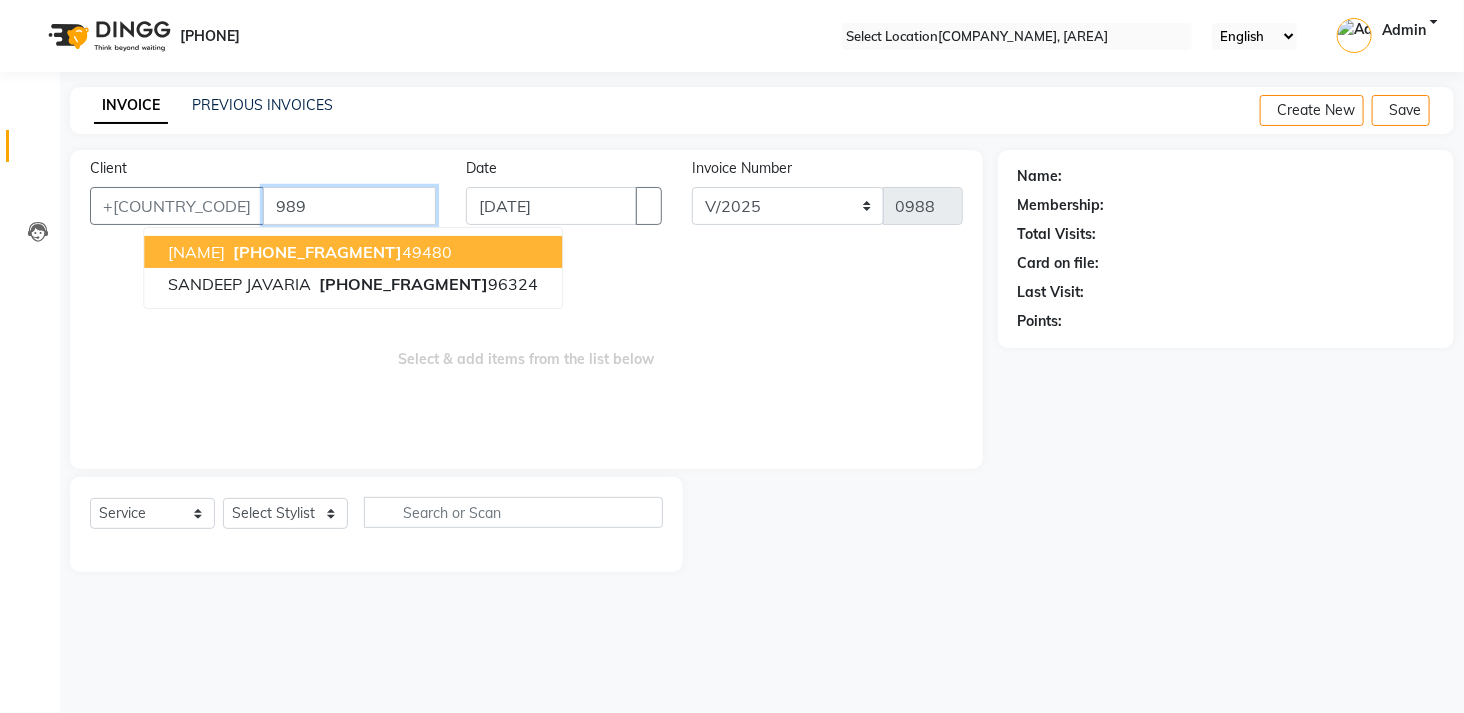 type on "98" 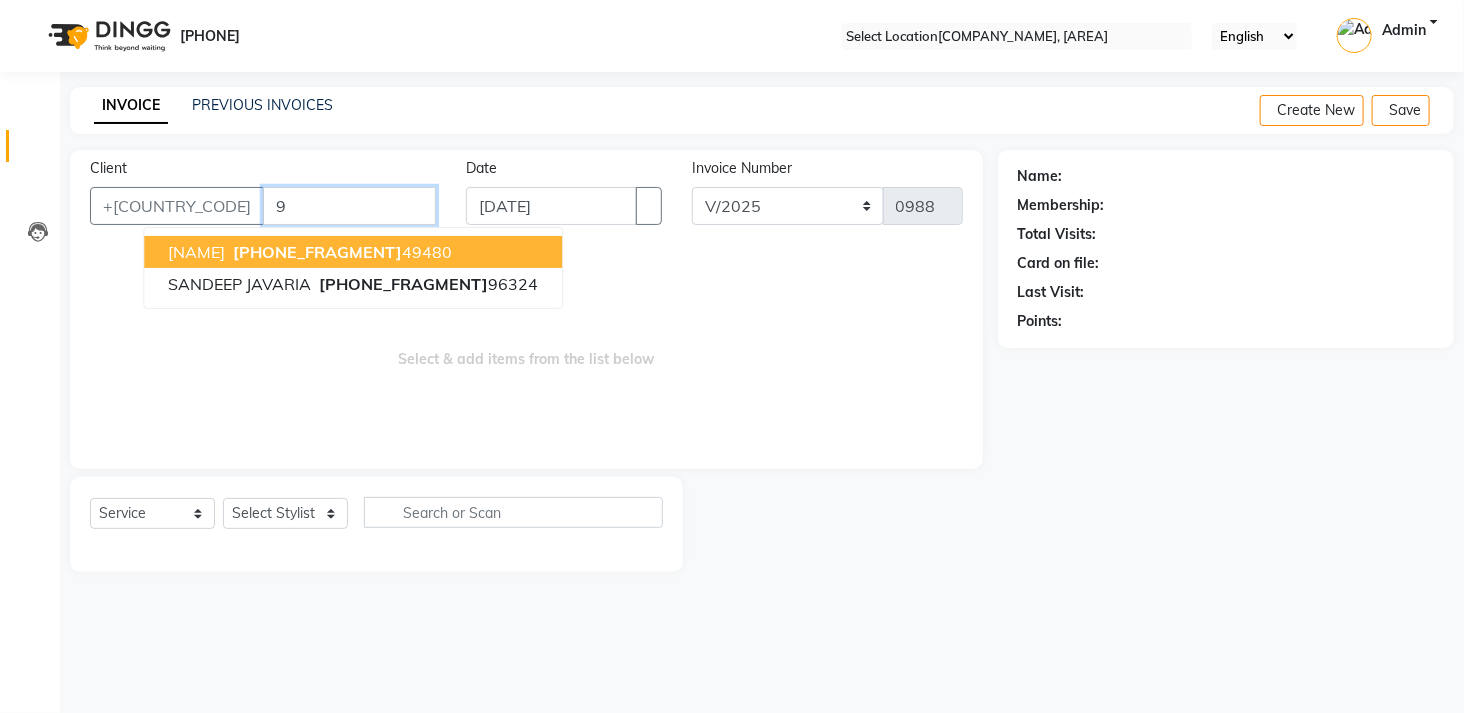 type 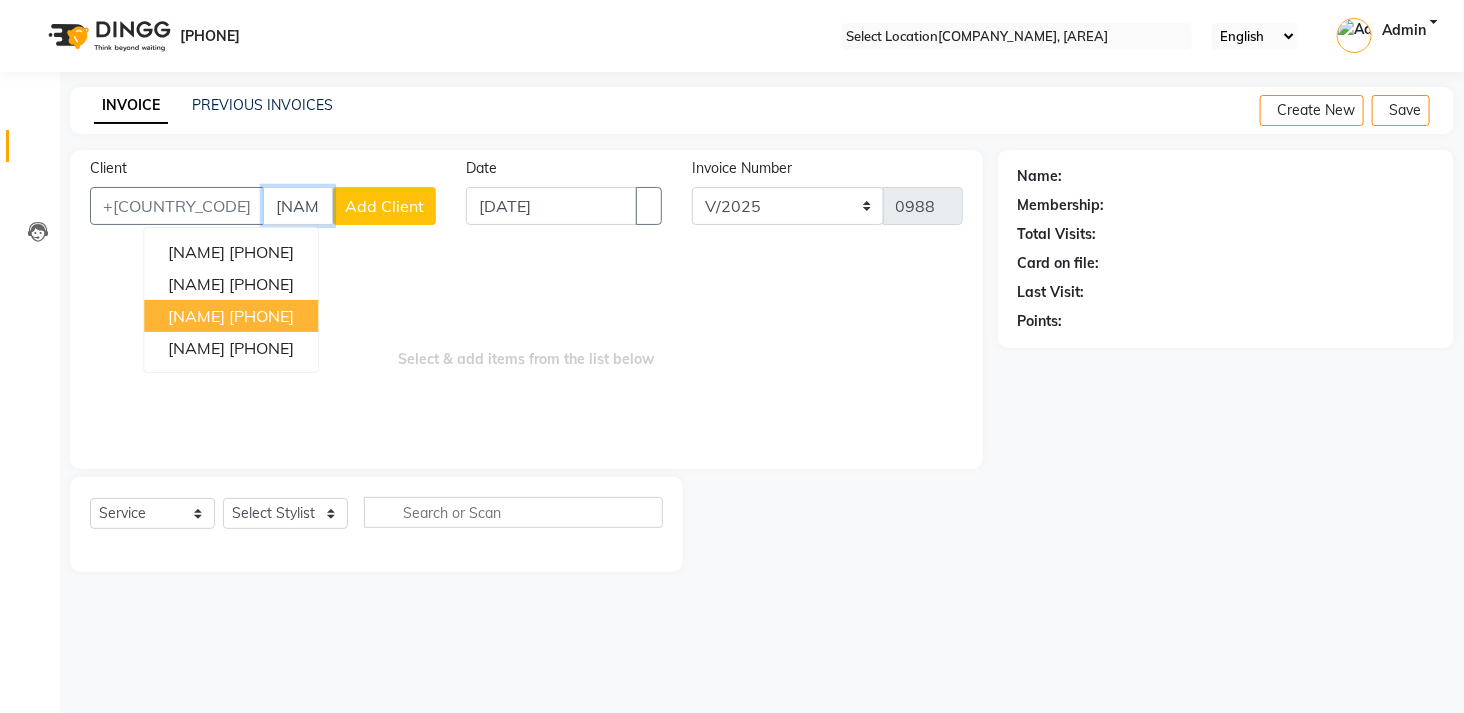 click on "8828045013" at bounding box center (261, 316) 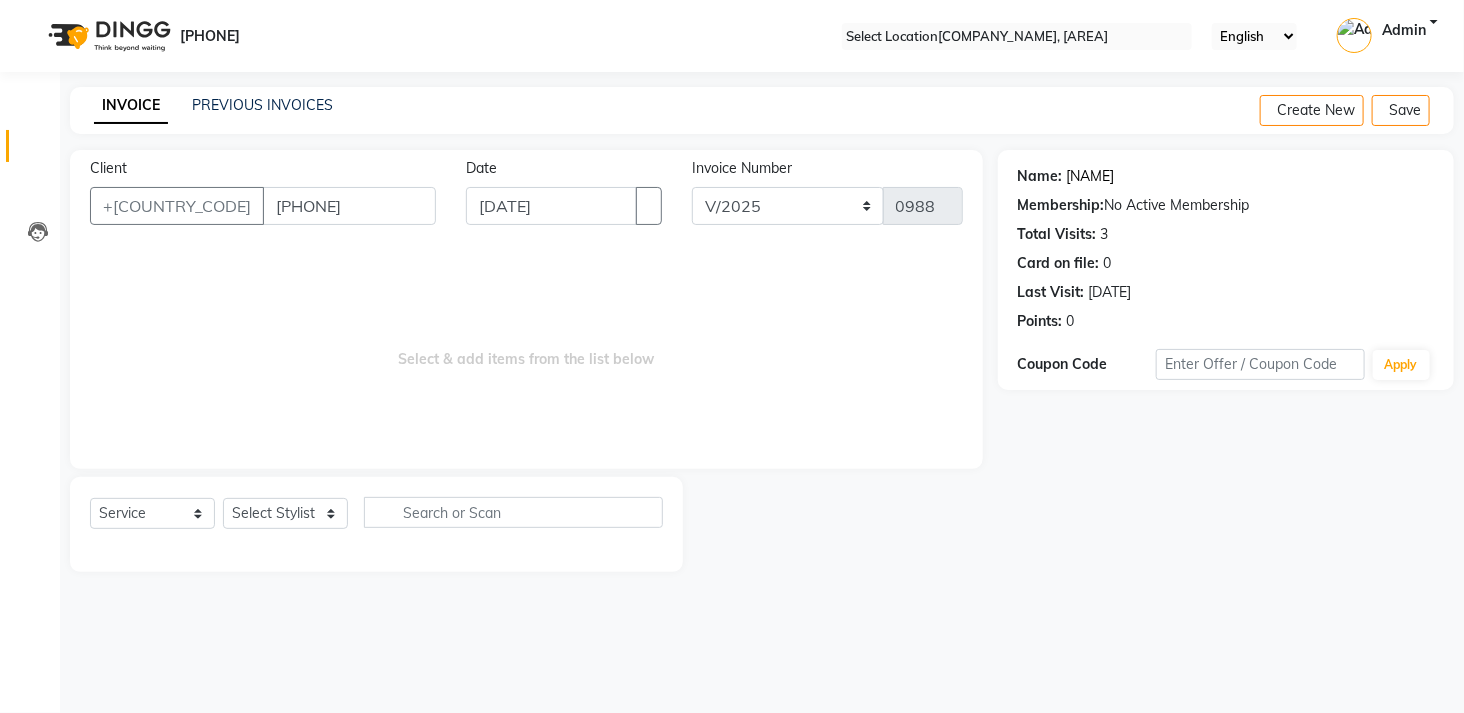 click on "Suraj New" at bounding box center (1091, 176) 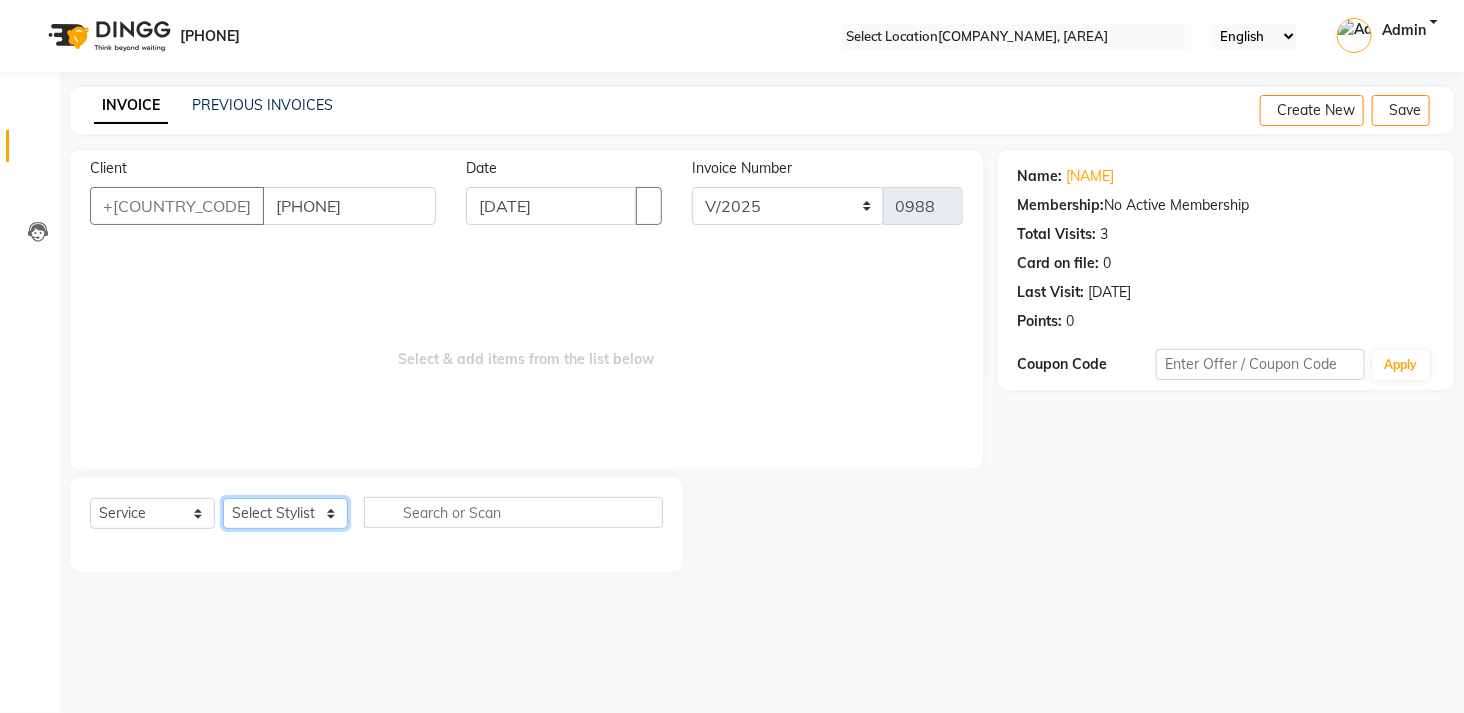 click on "Select Stylist Admin (EHS Thane) ANEES  DILIP KAPIL  PRIYA RUPESH SAHIL  Sarfaraz SHAHEENA SHAIKH  ZEESHAN" at bounding box center [285, 513] 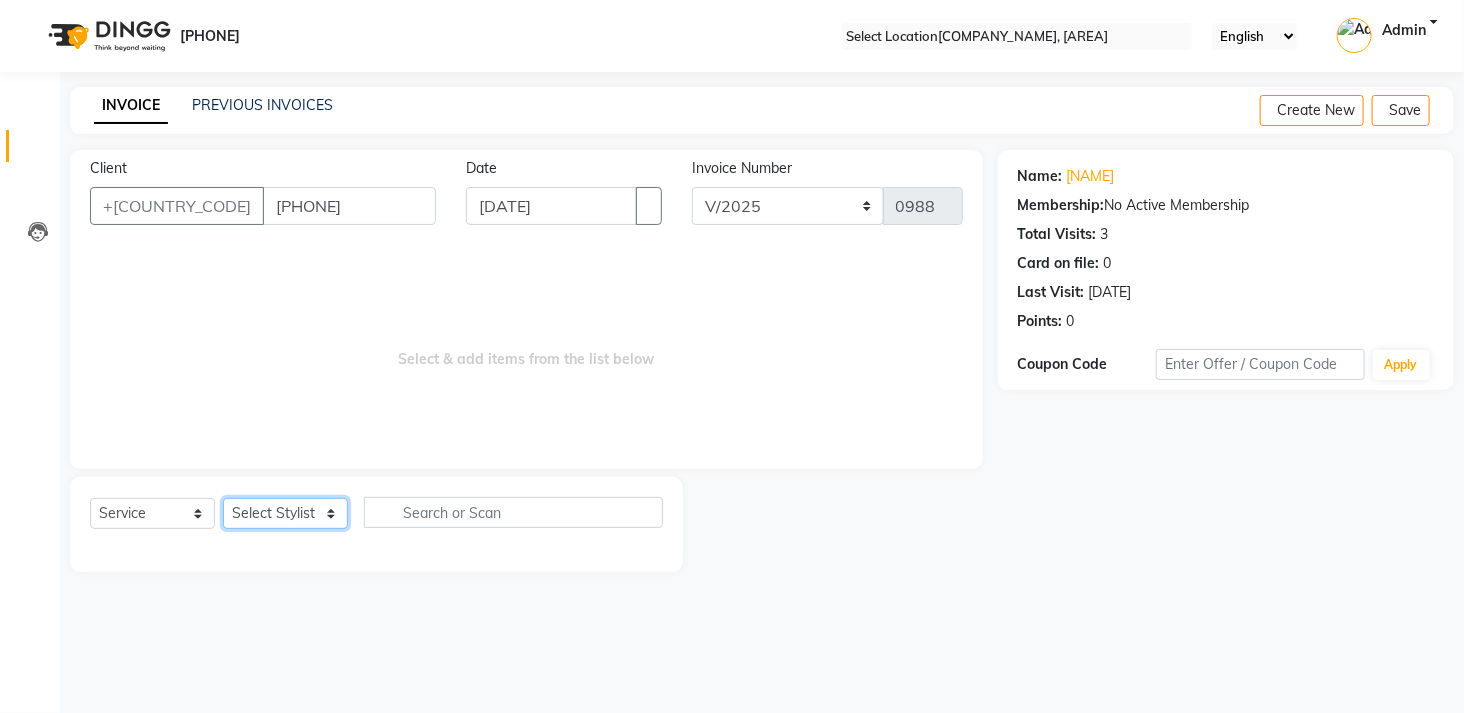 select on "65659" 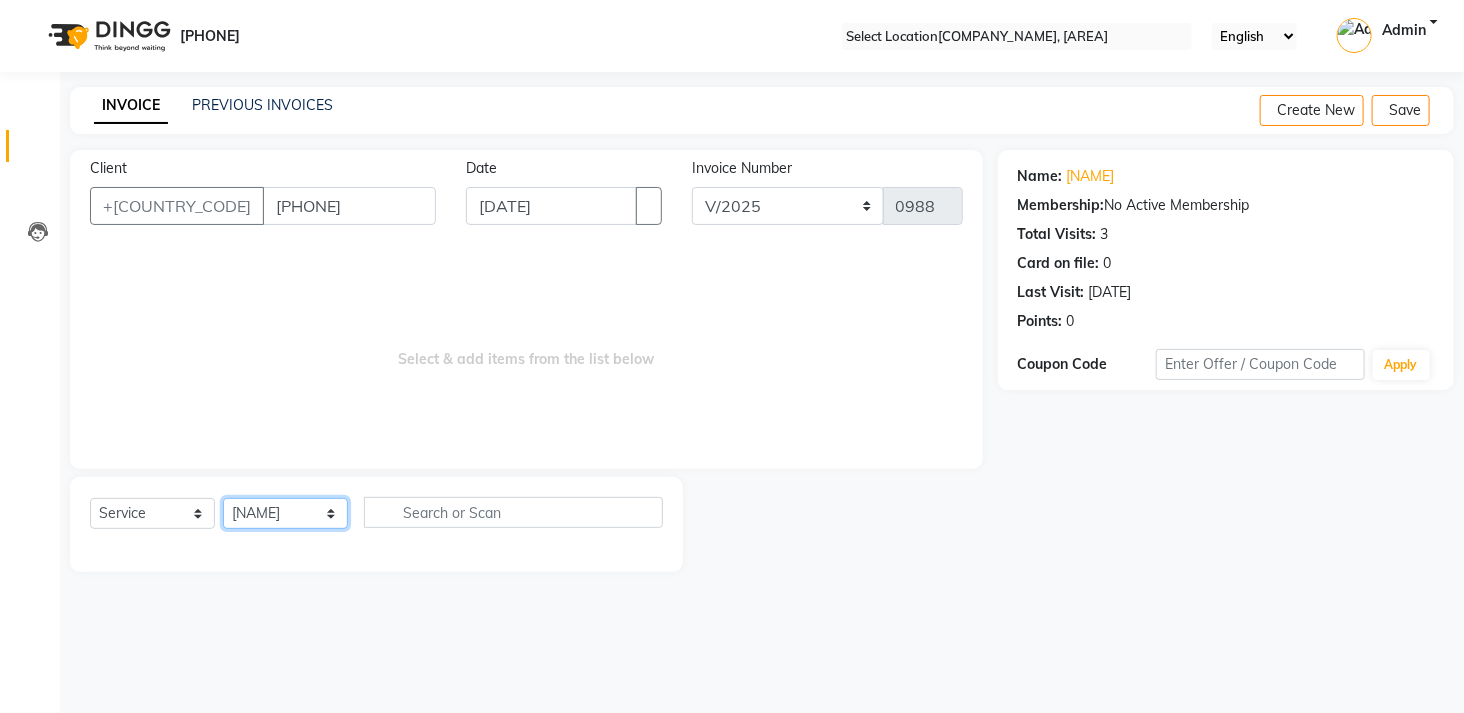 click on "Select Stylist Admin (EHS Thane) ANEES  DILIP KAPIL  PRIYA RUPESH SAHIL  Sarfaraz SHAHEENA SHAIKH  ZEESHAN" at bounding box center [285, 513] 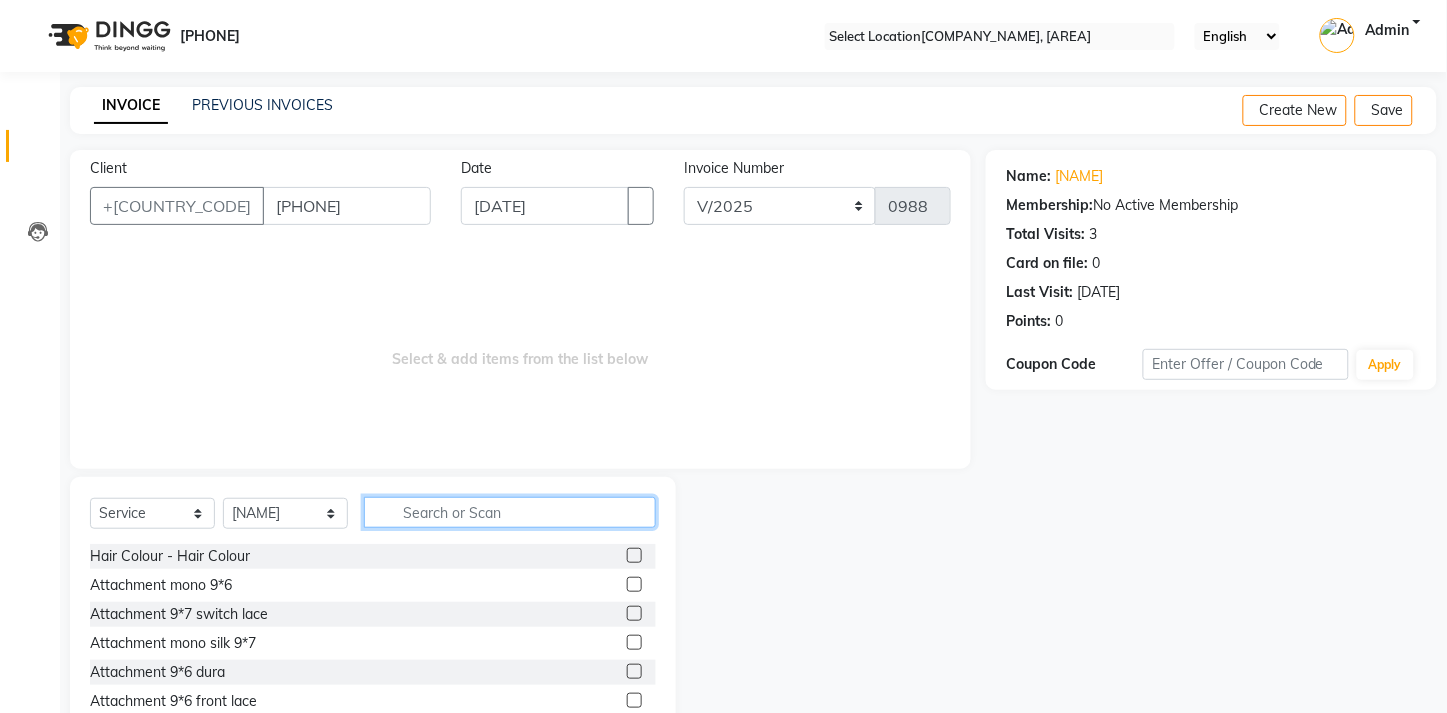 click at bounding box center (510, 512) 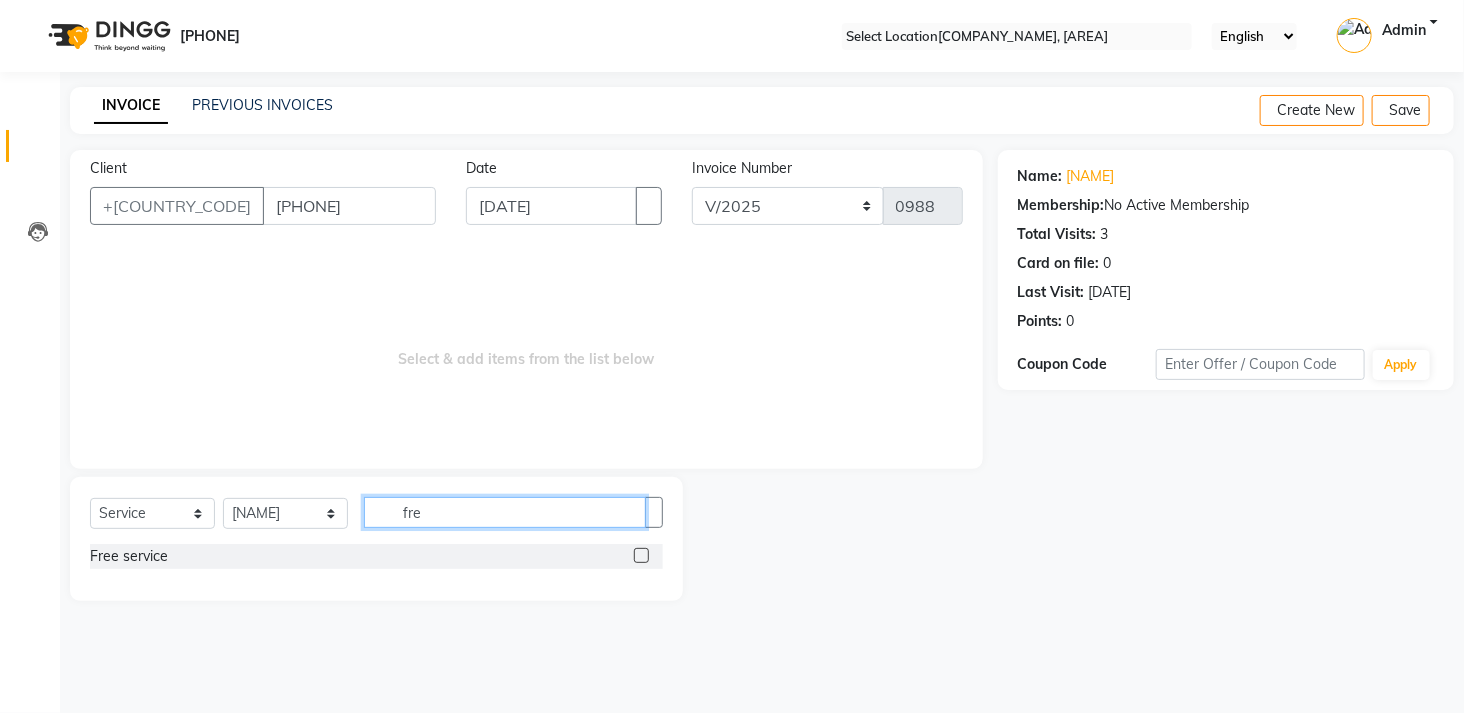 type on "fre" 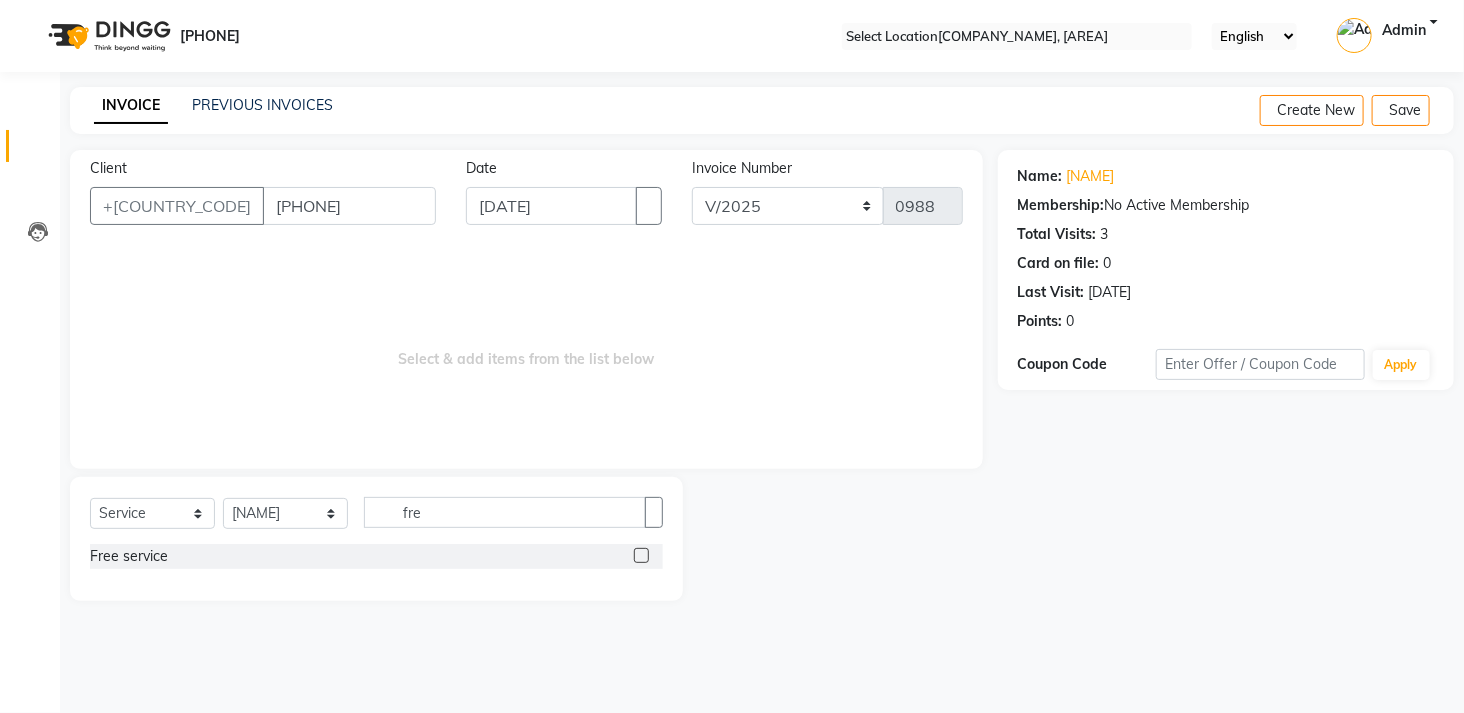 click at bounding box center (641, 555) 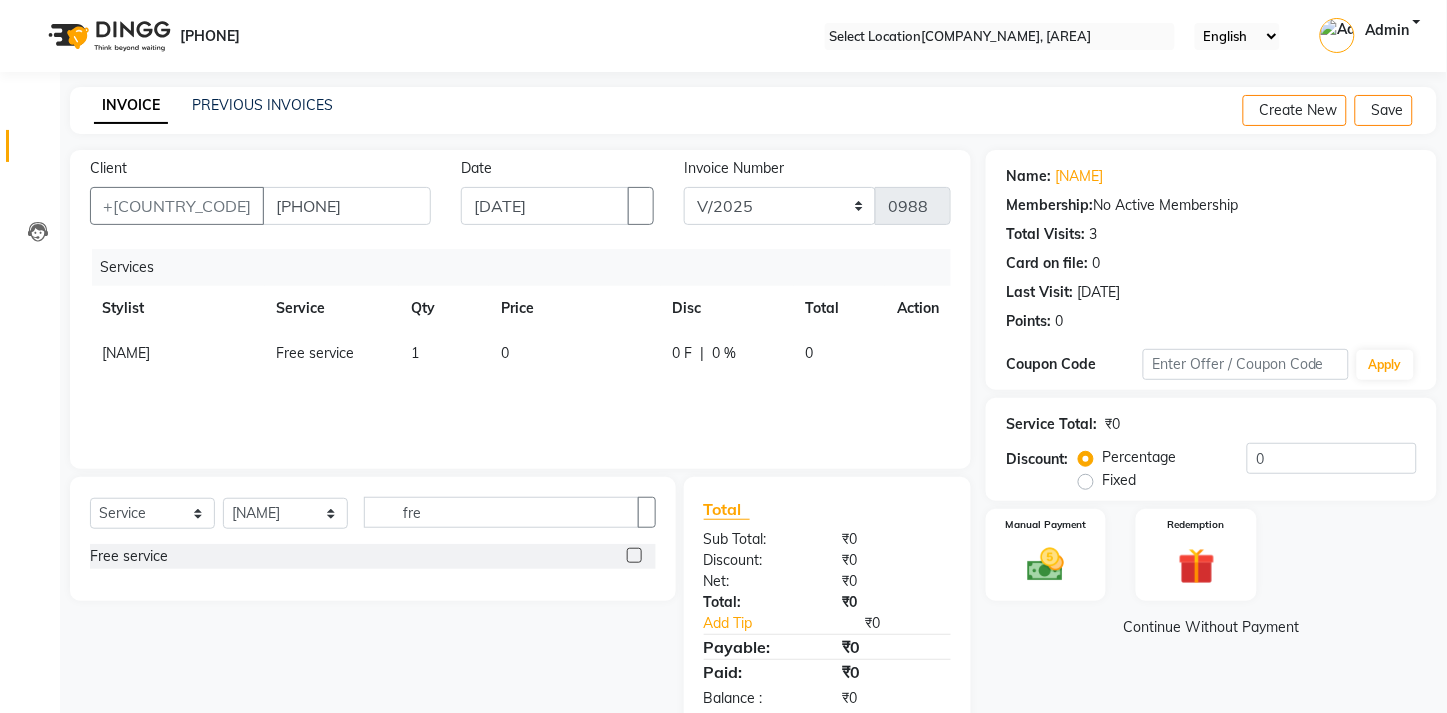 click on "Continue Without Payment" at bounding box center (1211, 627) 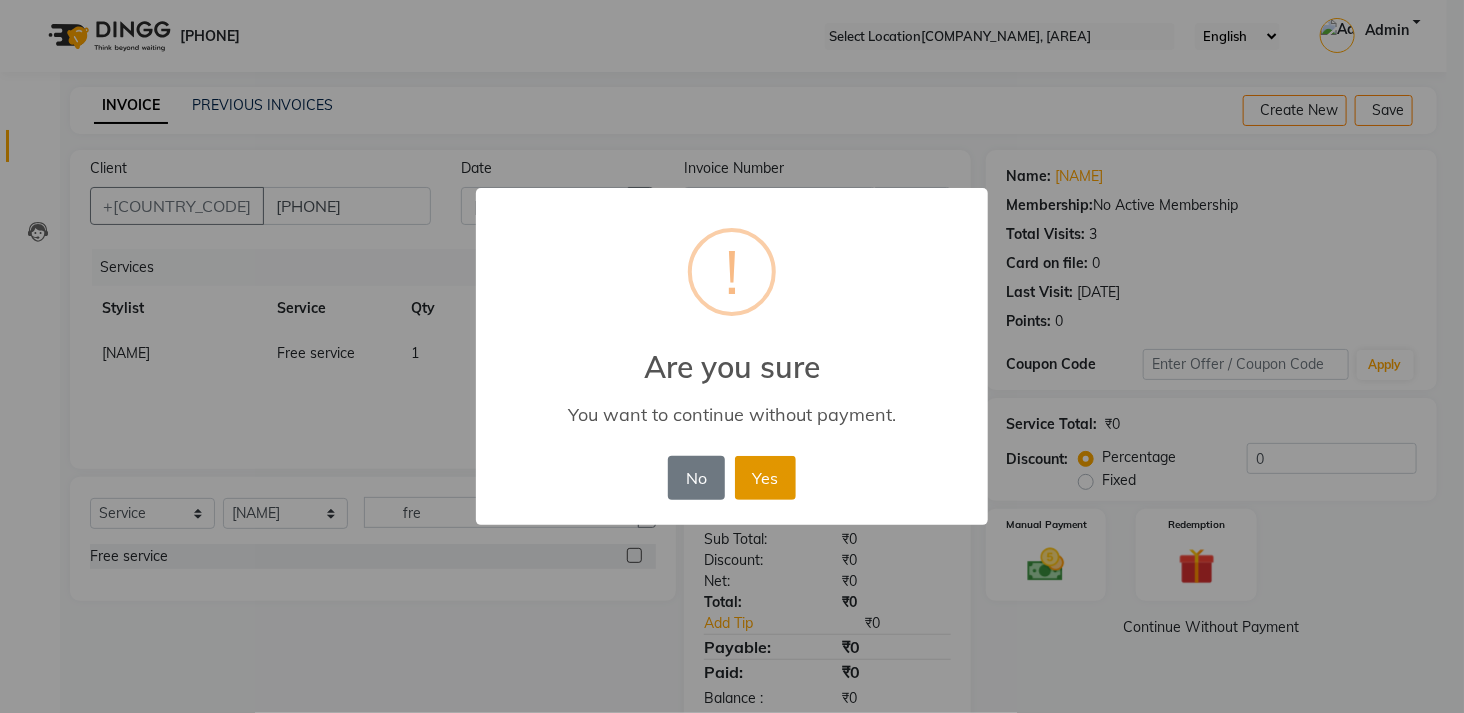 click on "Yes" at bounding box center (765, 478) 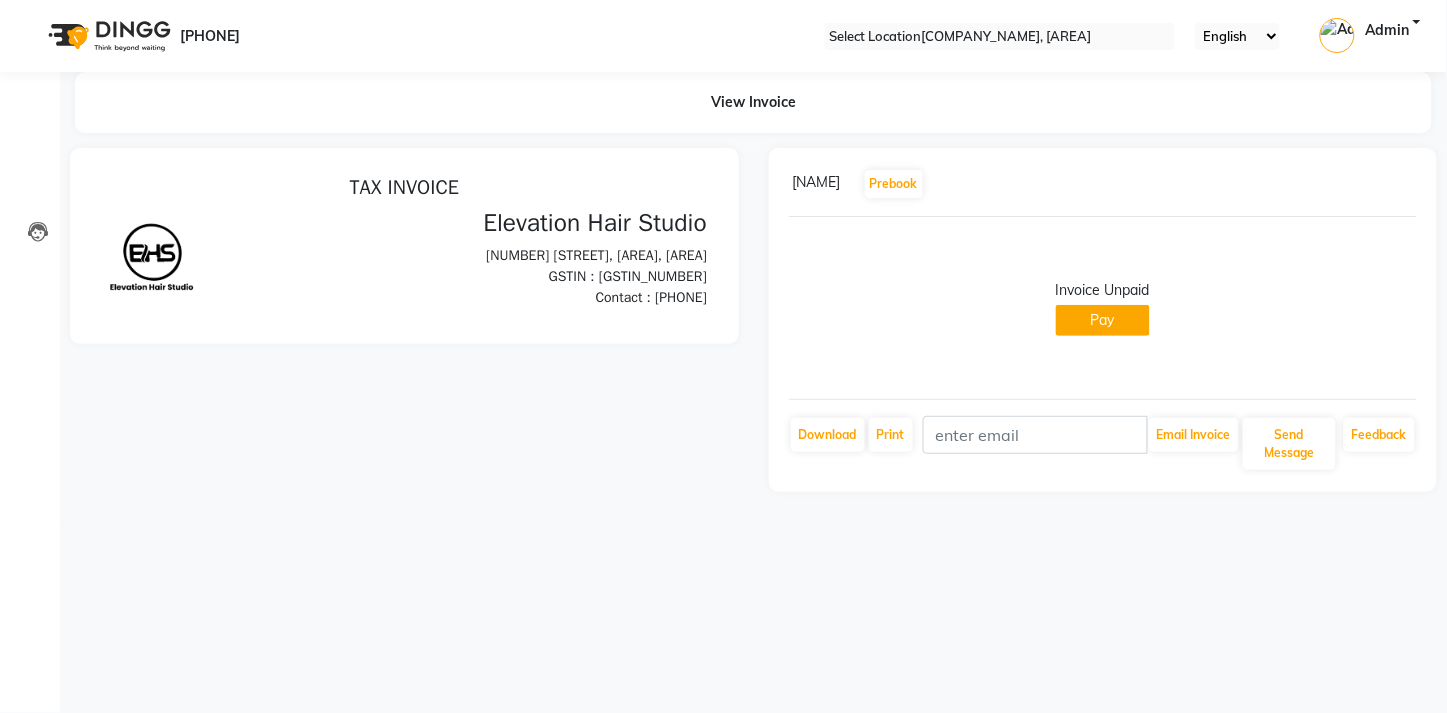 scroll, scrollTop: 0, scrollLeft: 0, axis: both 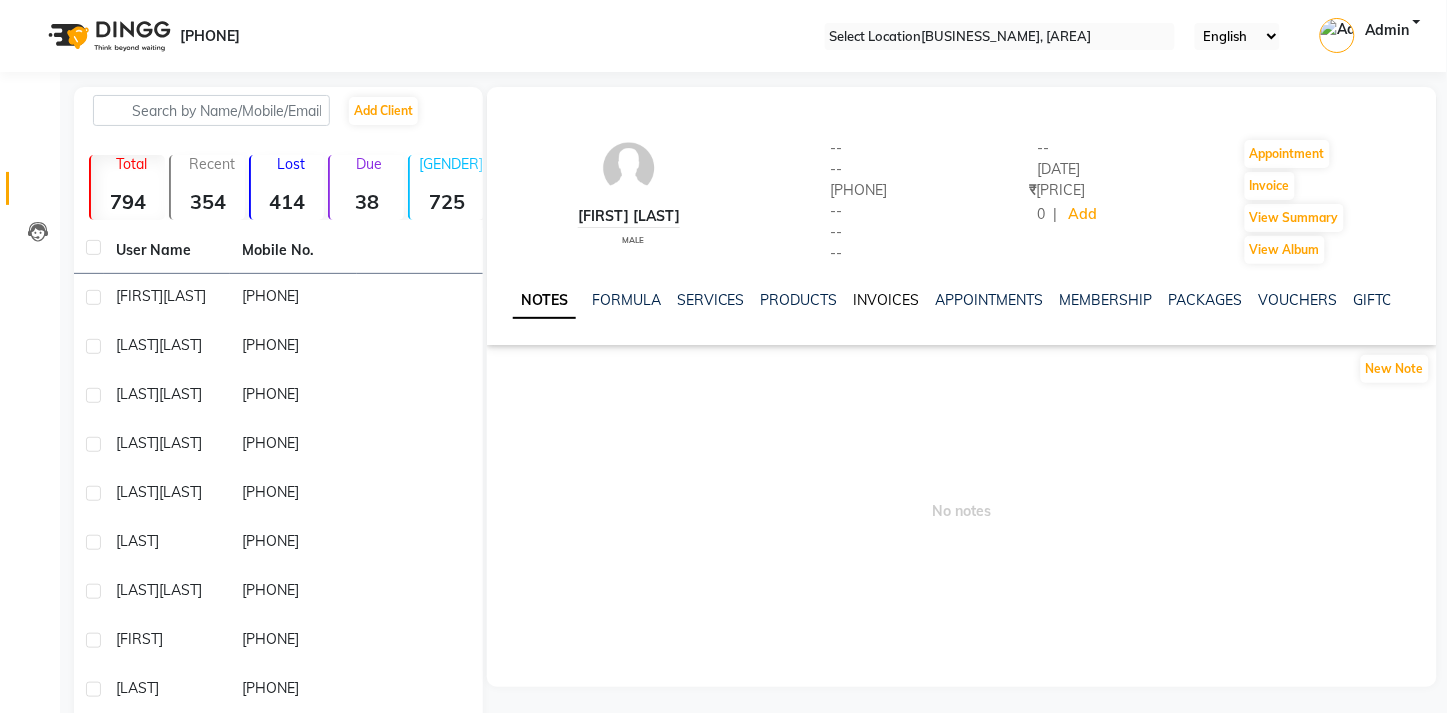 click on "INVOICES" at bounding box center (887, 300) 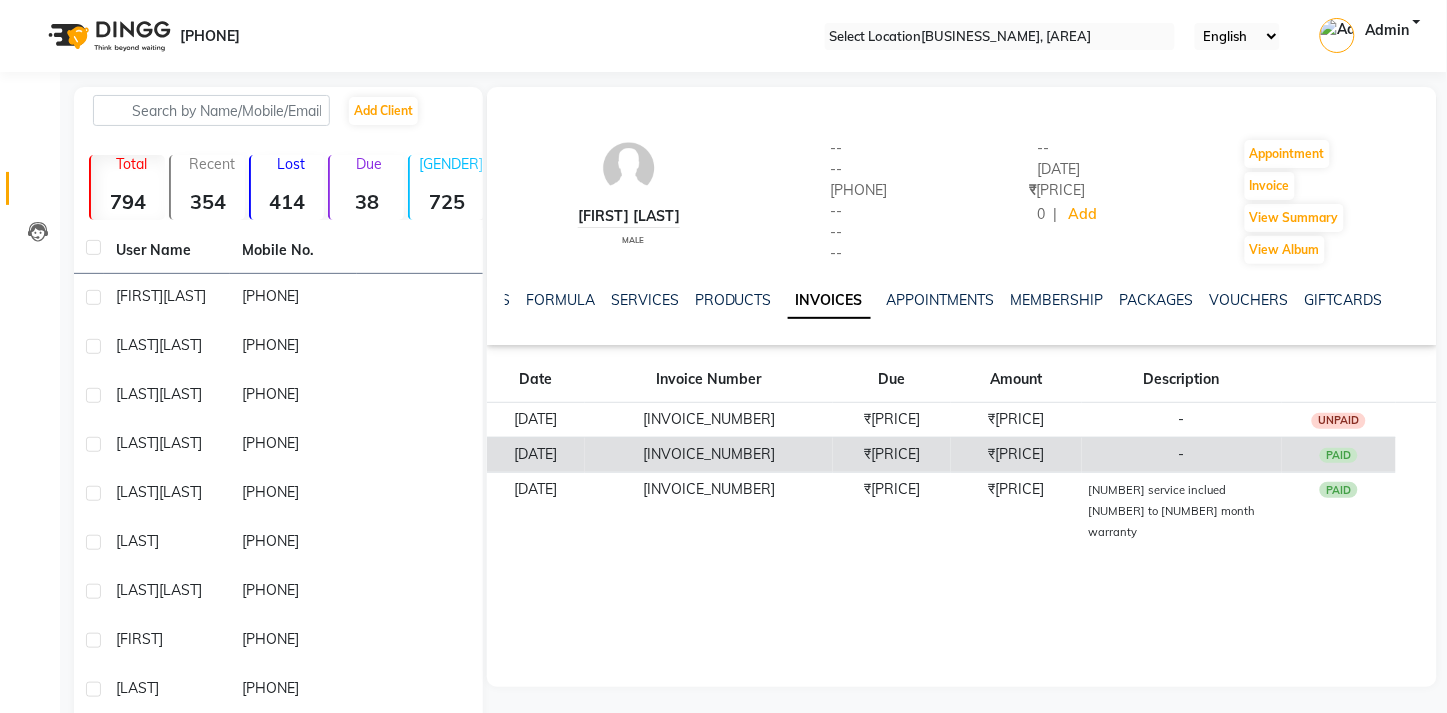 click on "₹700.00" at bounding box center [1016, 420] 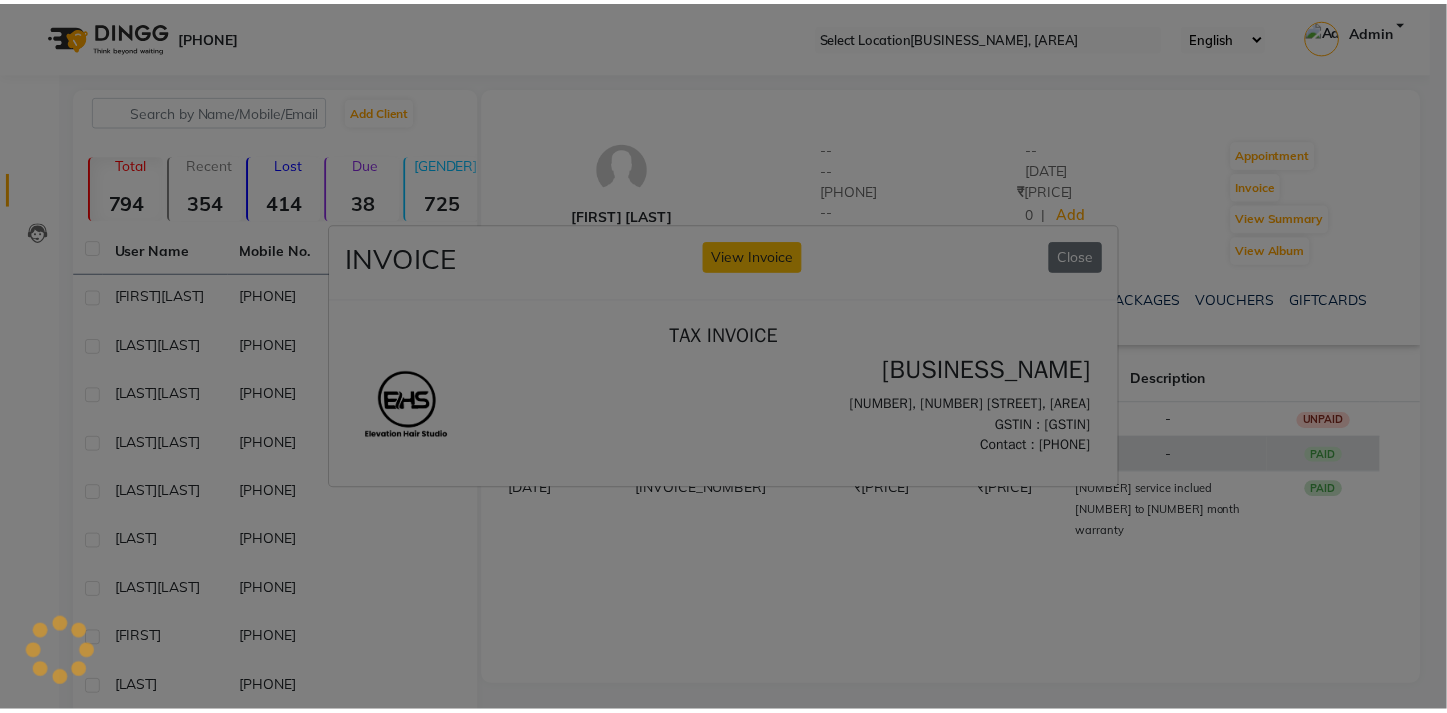 scroll, scrollTop: 0, scrollLeft: 0, axis: both 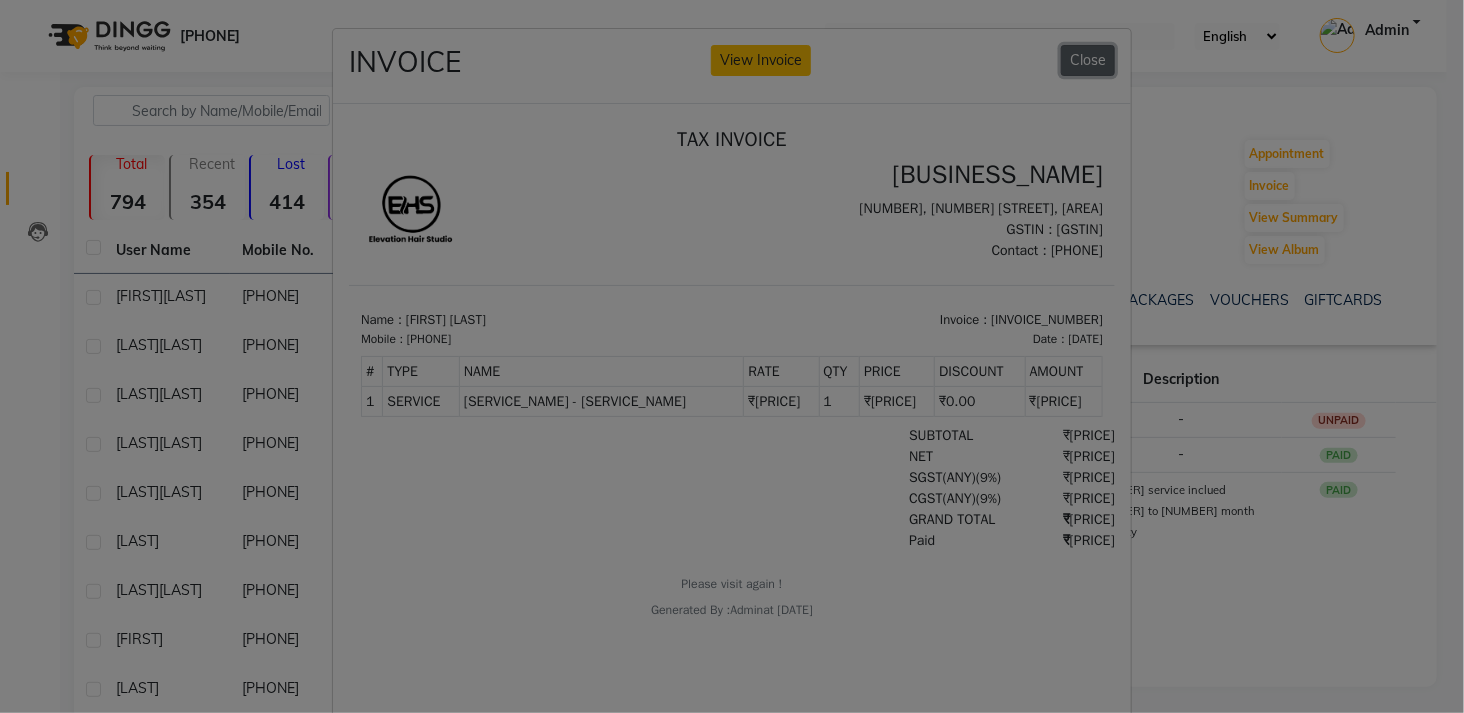 click on "Close" at bounding box center (1088, 60) 